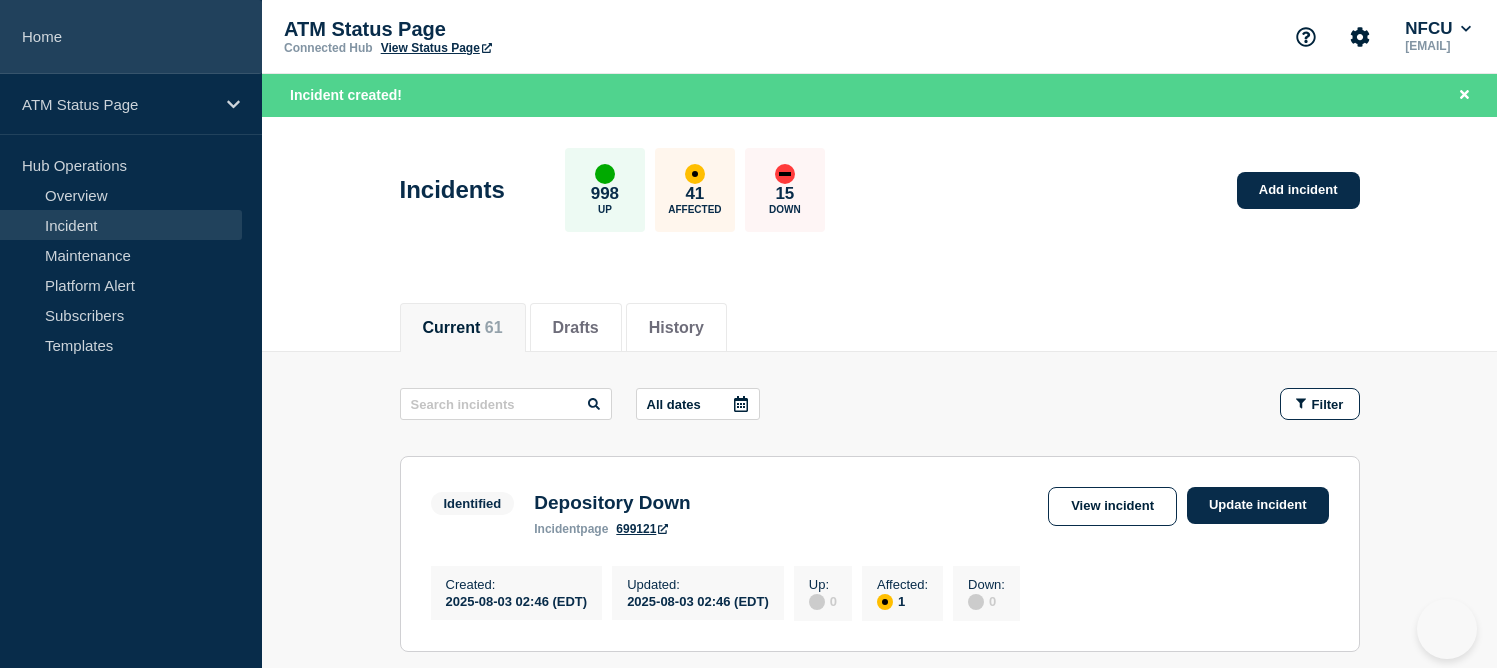 scroll, scrollTop: 0, scrollLeft: 0, axis: both 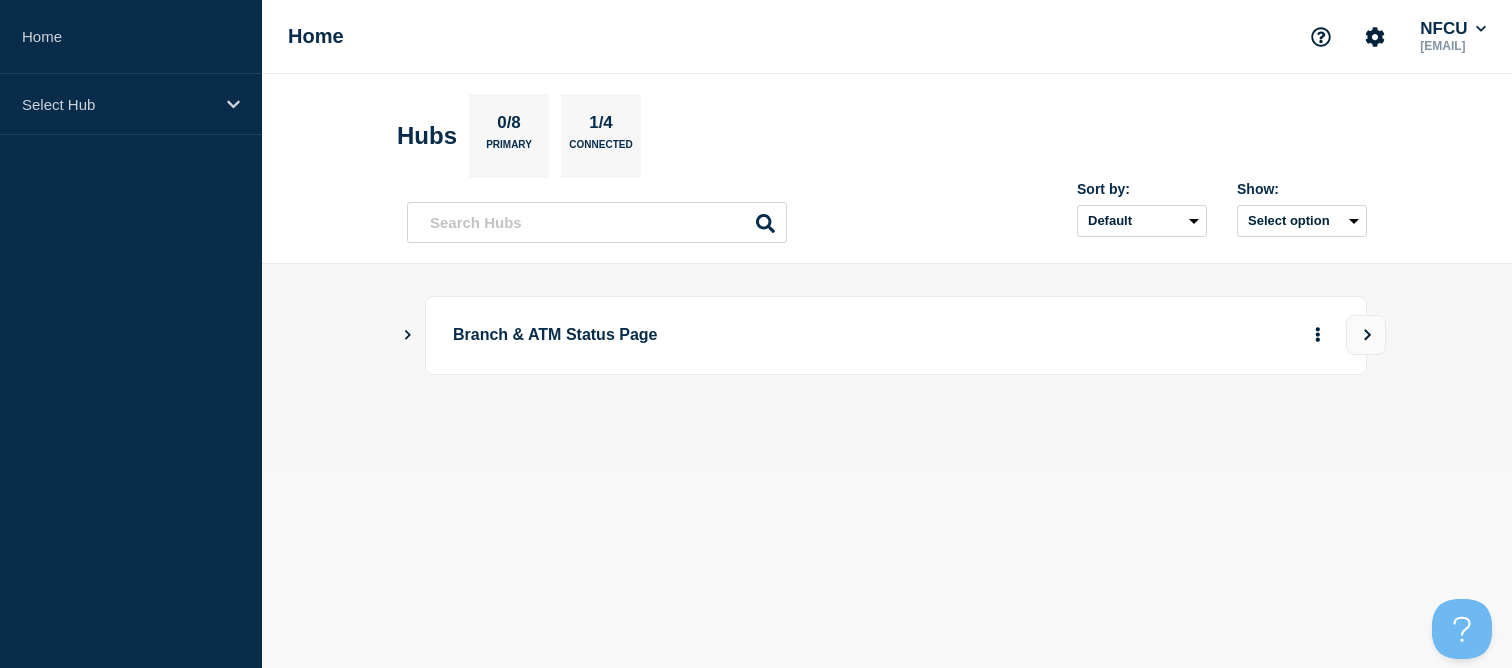 click 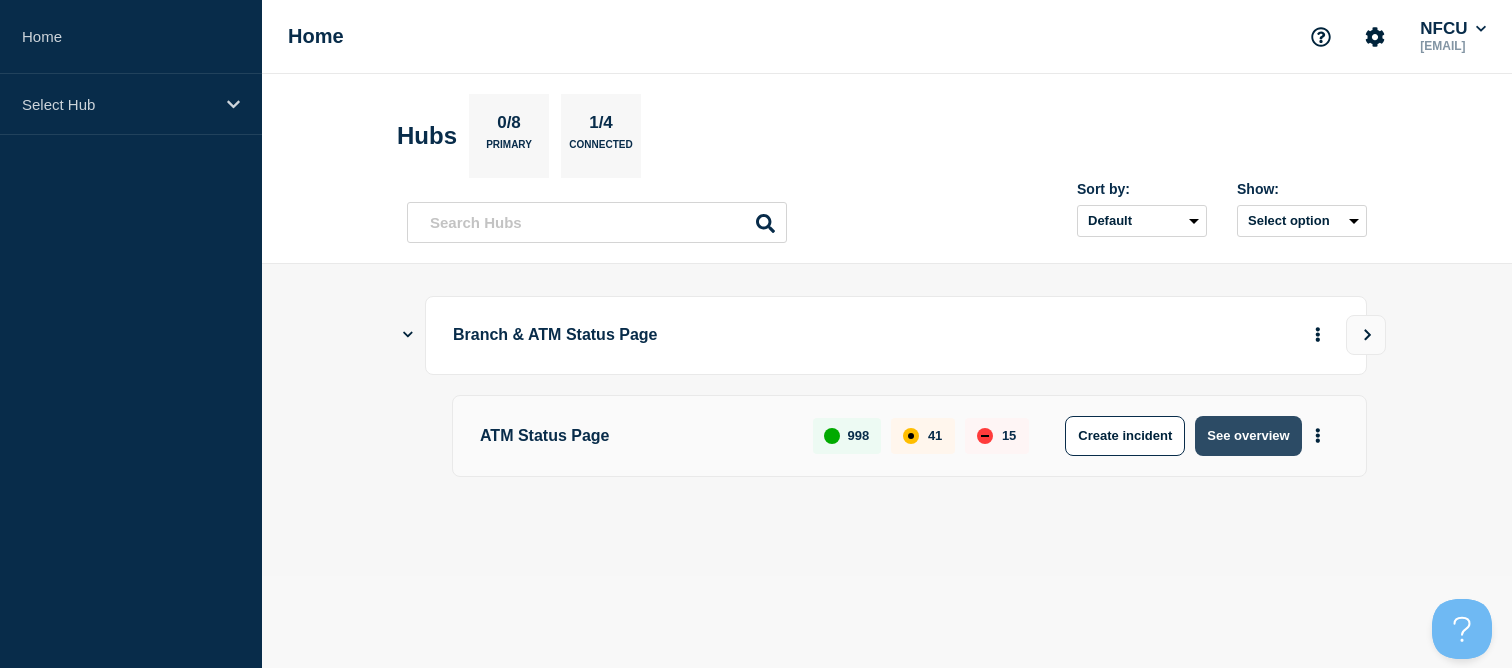 click on "See overview" at bounding box center (1248, 436) 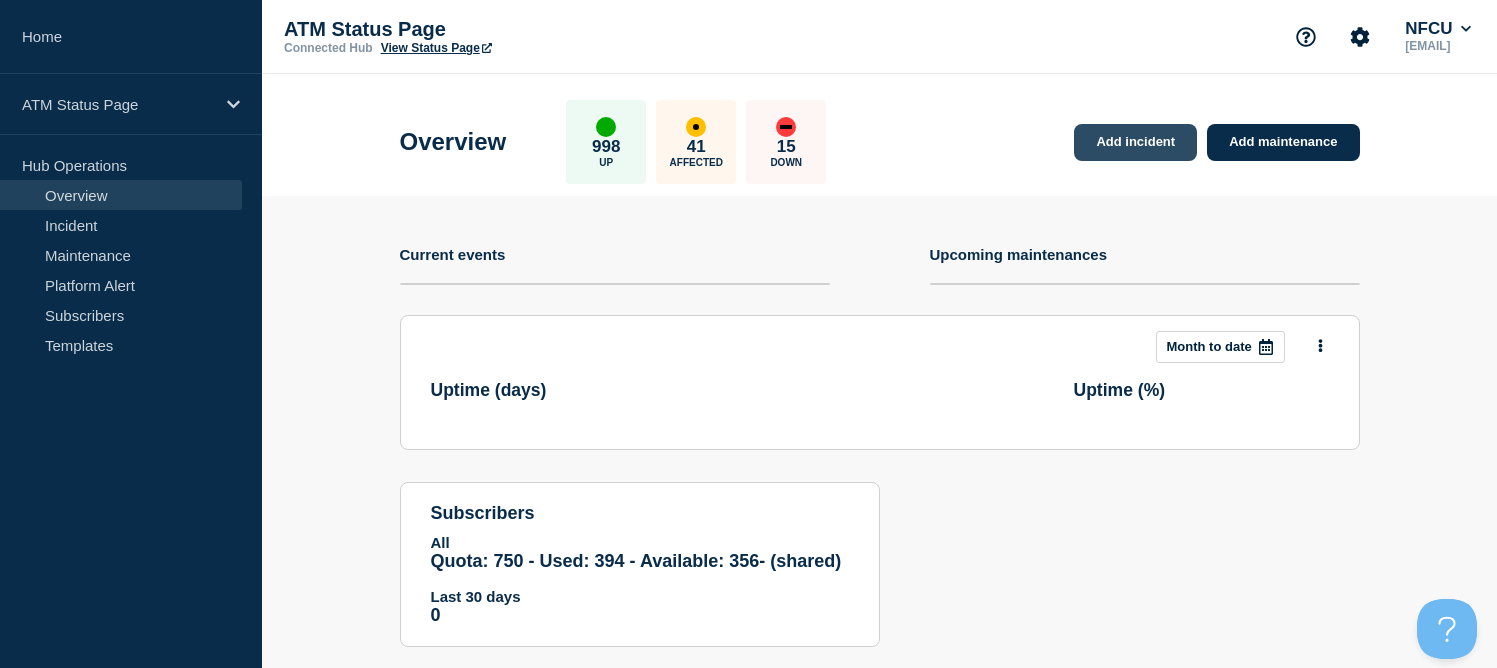 click on "Add incident" at bounding box center [1135, 142] 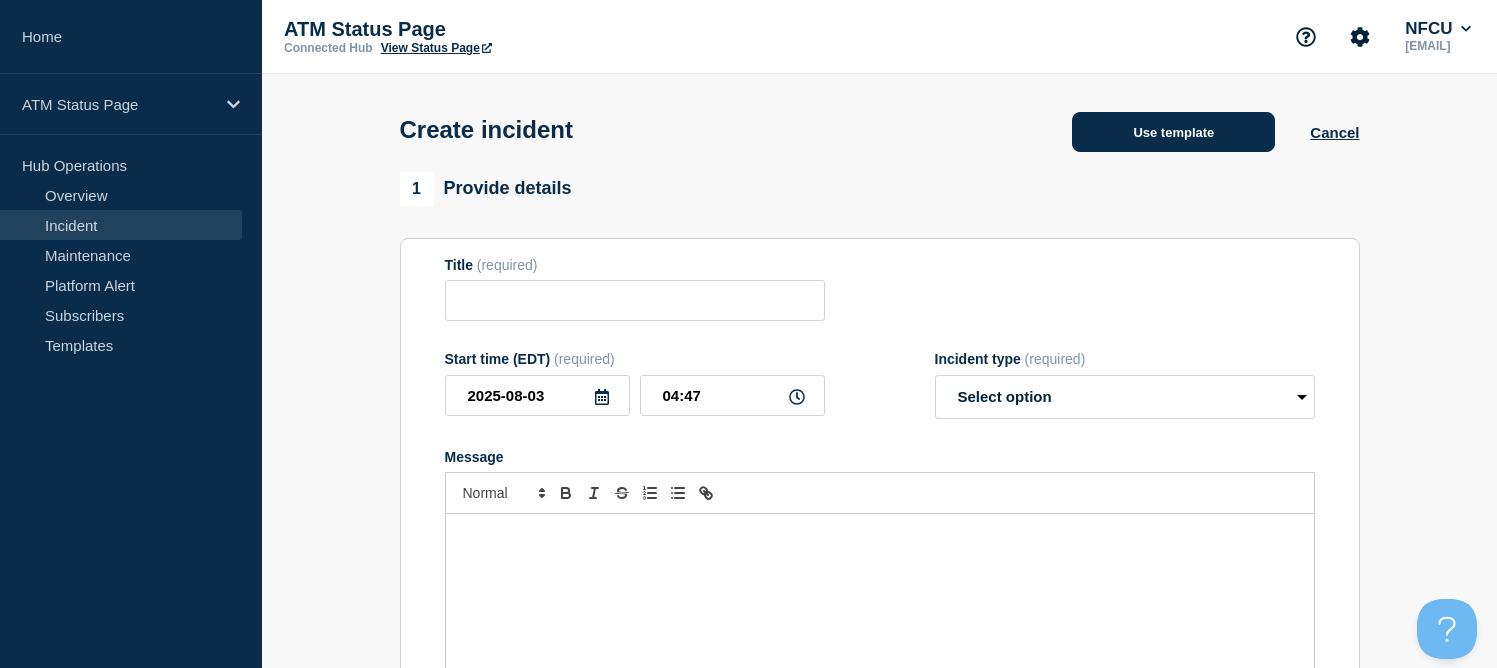 click on "Use template" at bounding box center (1173, 132) 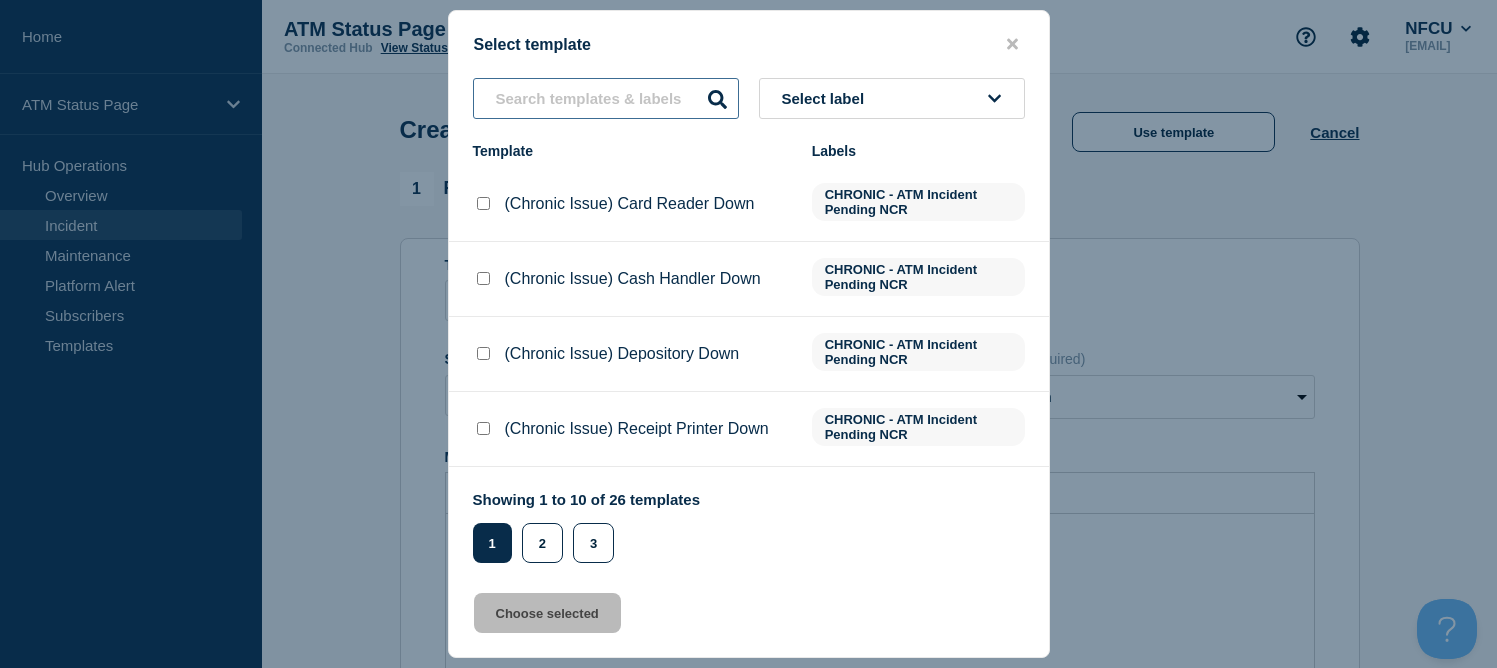 click at bounding box center [606, 98] 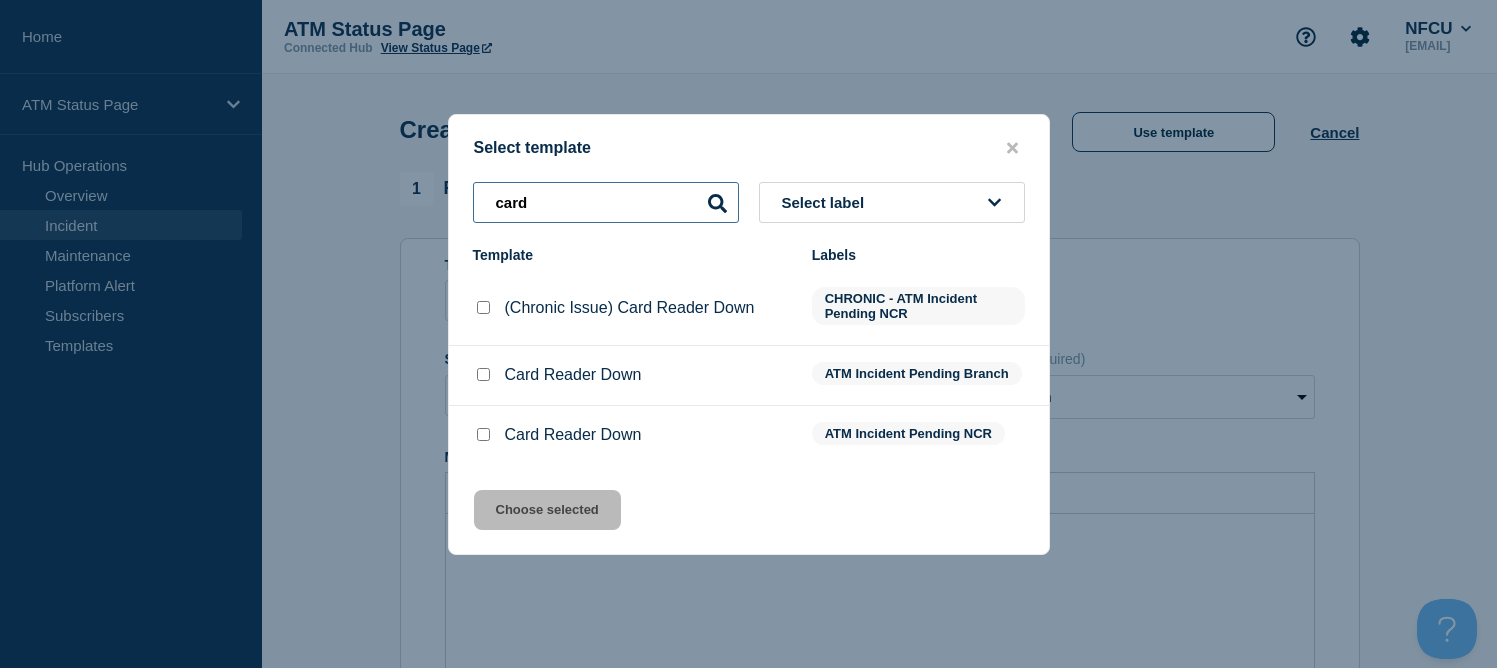 type on "card" 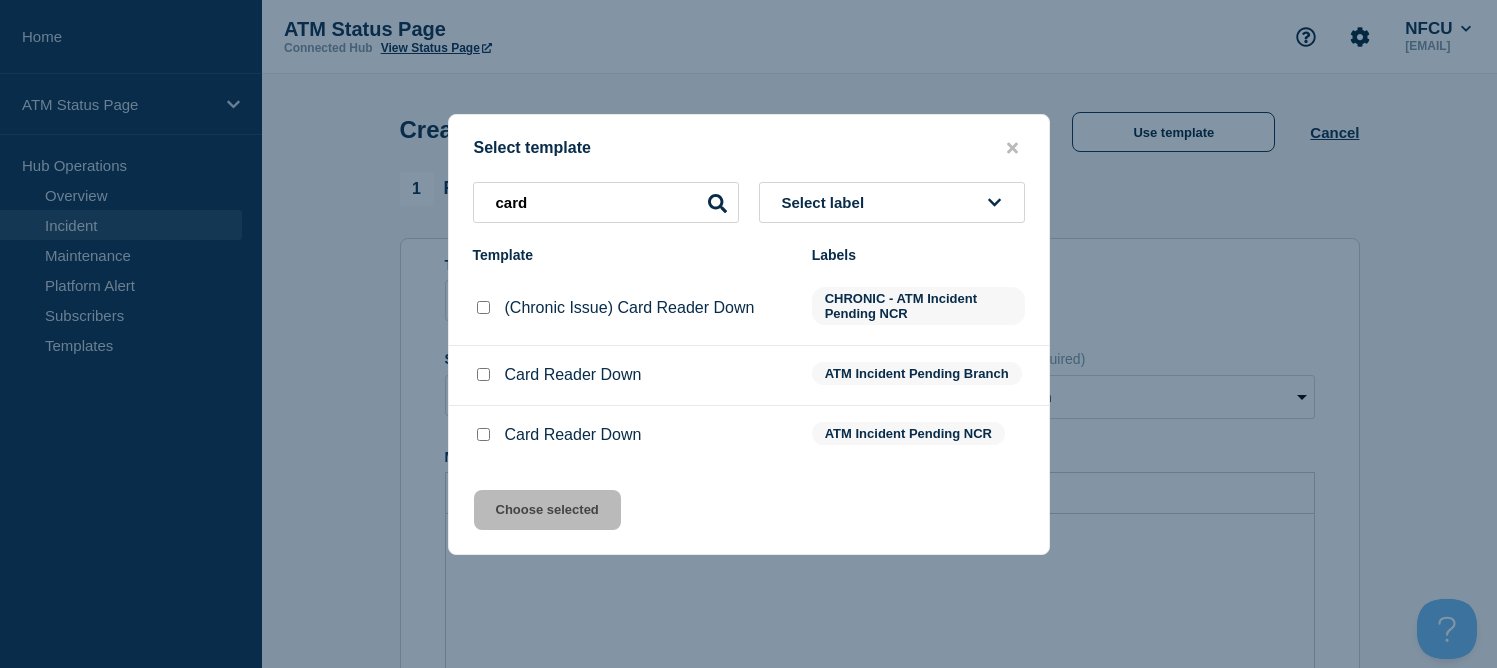 click at bounding box center (483, 375) 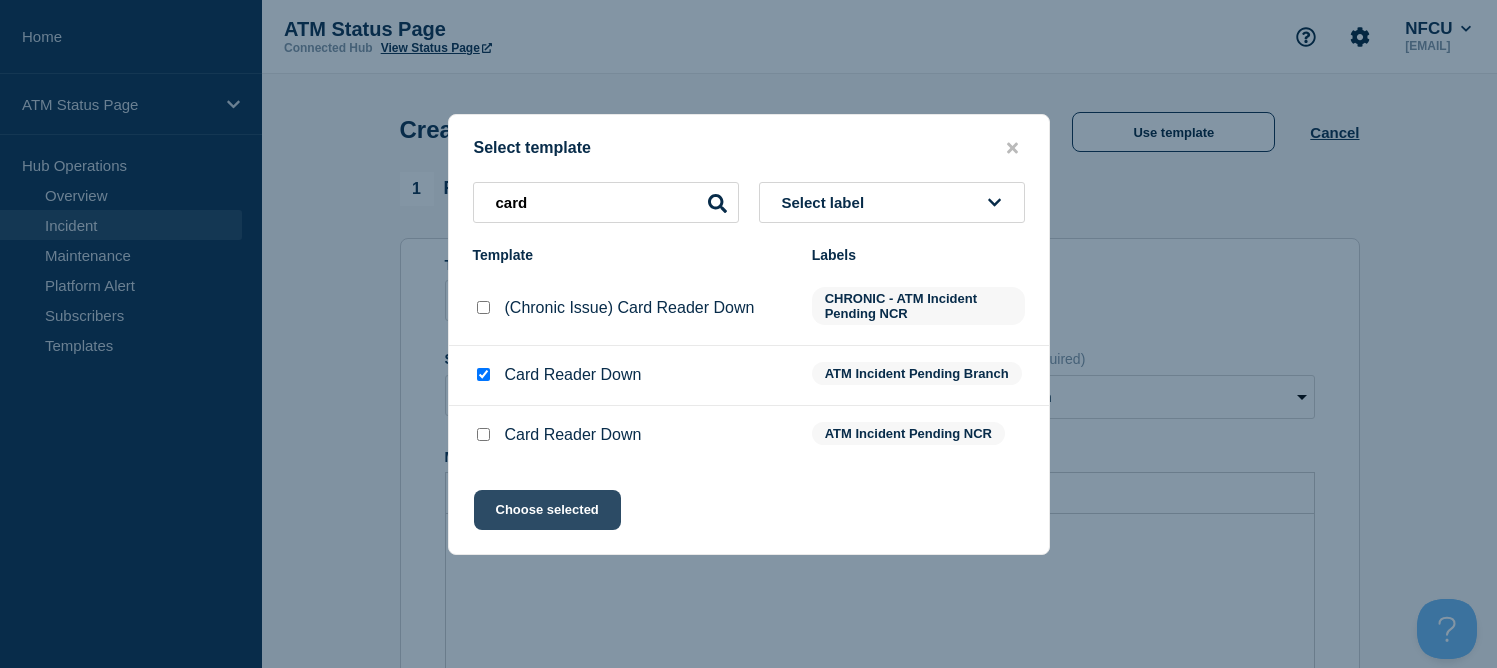 click on "Choose selected" 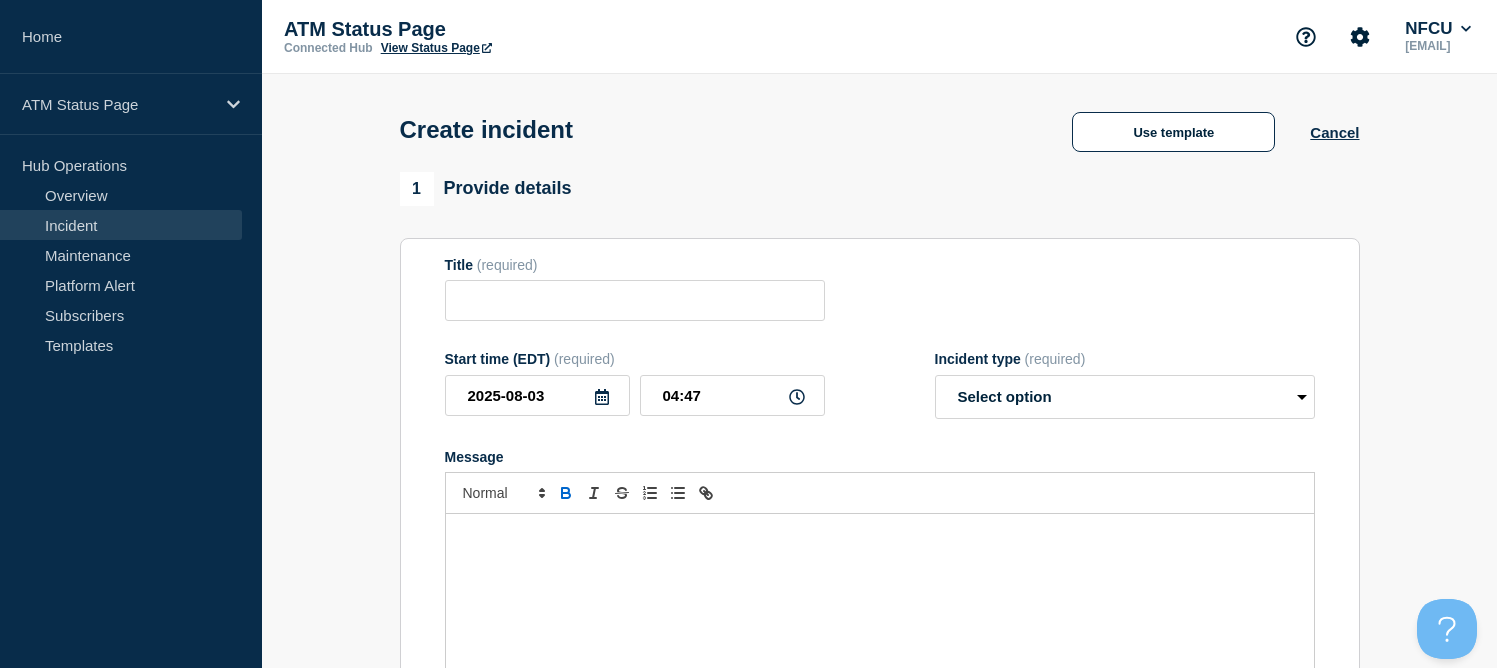 type on "Card Reader Down" 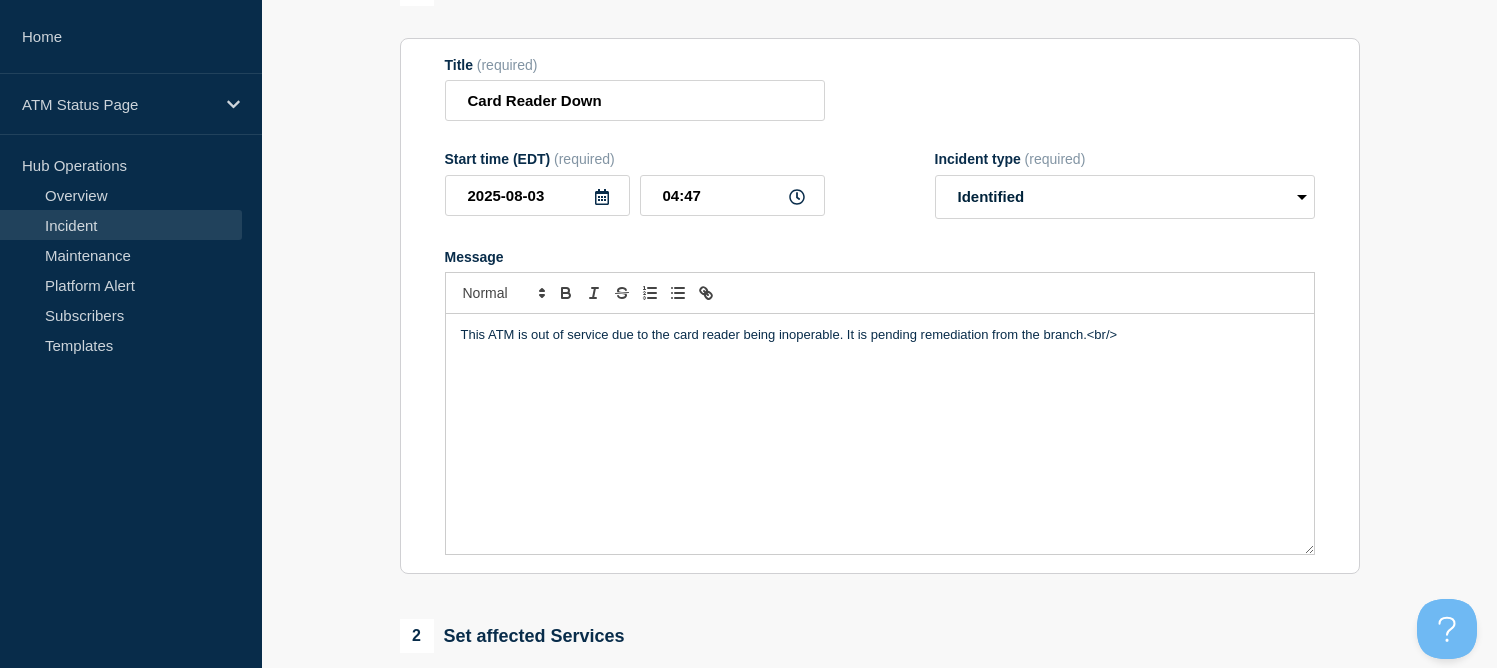 scroll, scrollTop: 500, scrollLeft: 0, axis: vertical 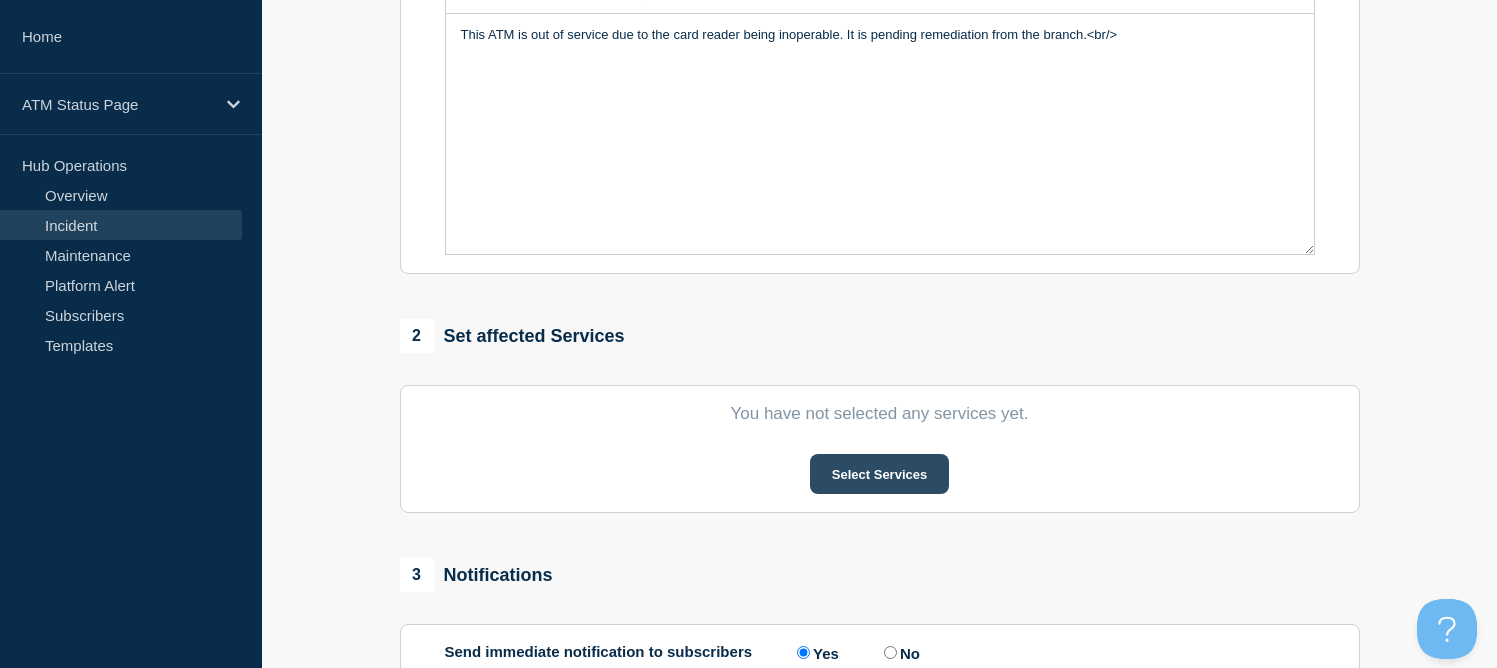click on "Select Services" at bounding box center (879, 474) 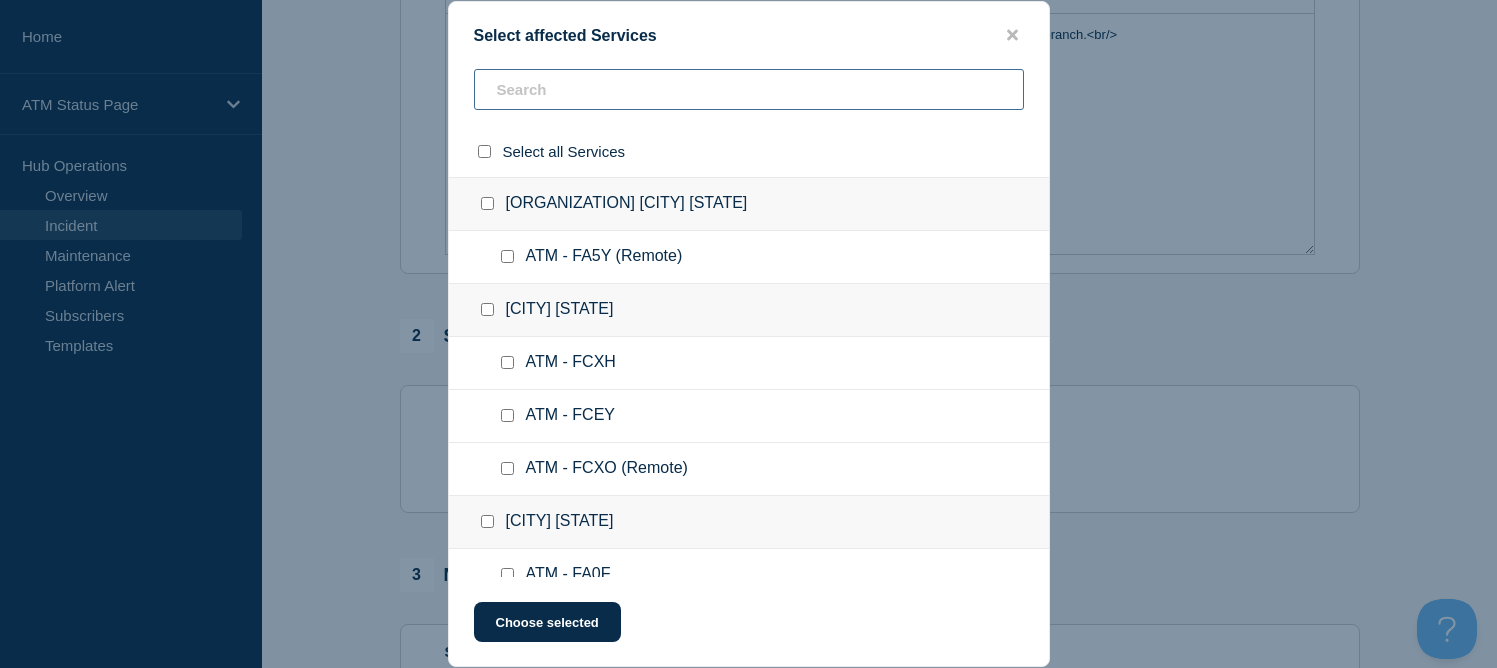 click at bounding box center [749, 89] 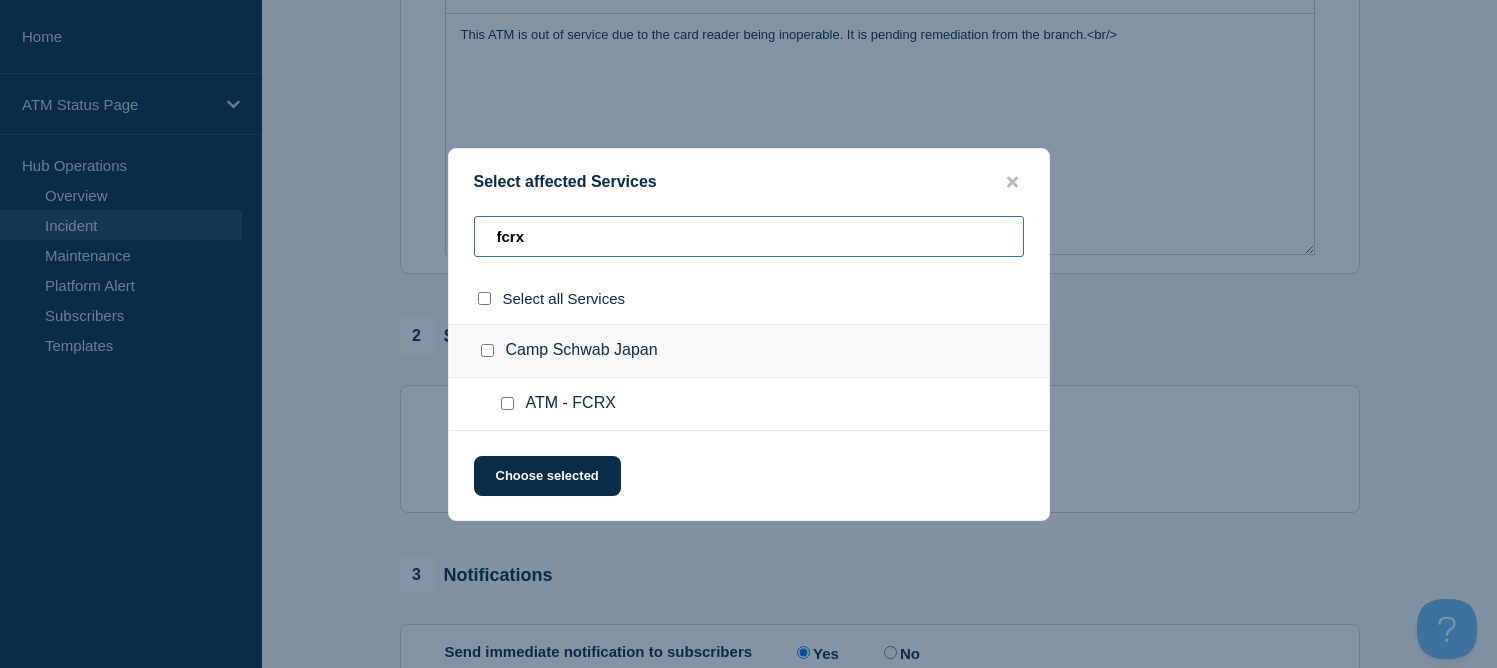 type on "fcrx" 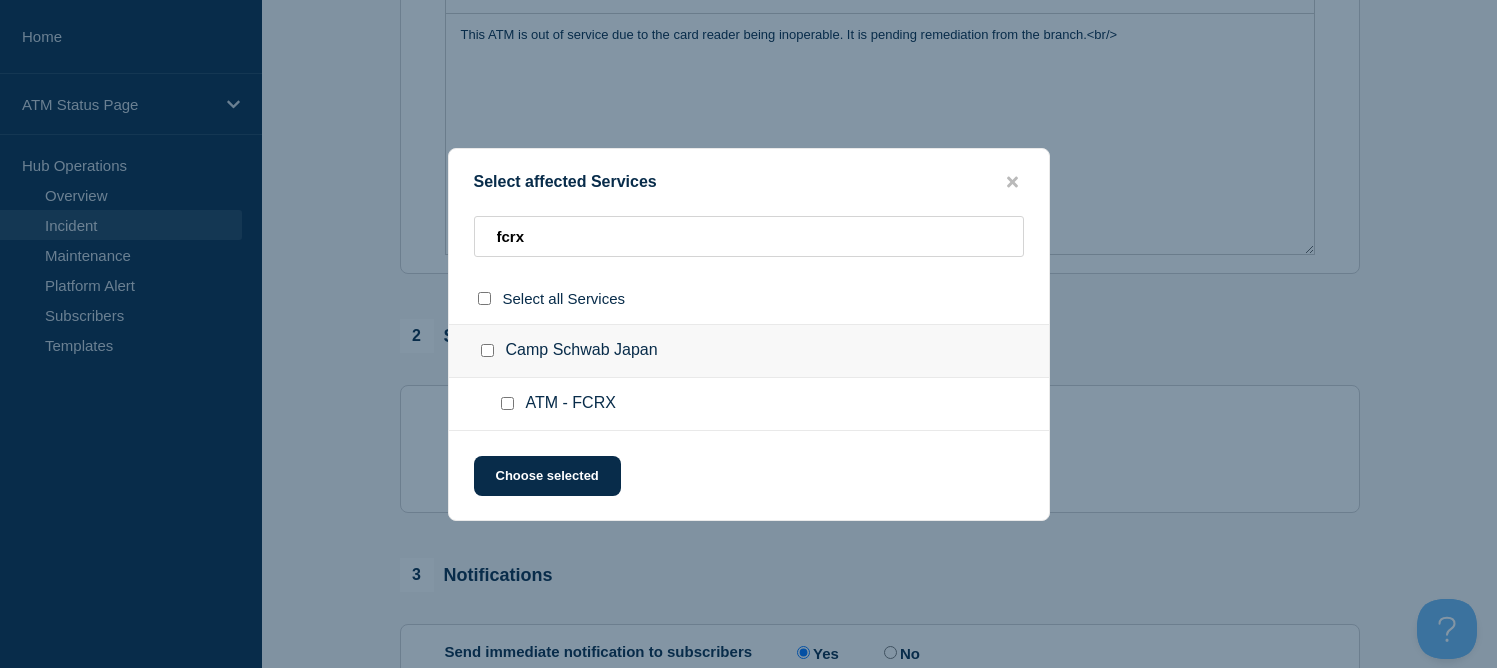 click at bounding box center (487, 350) 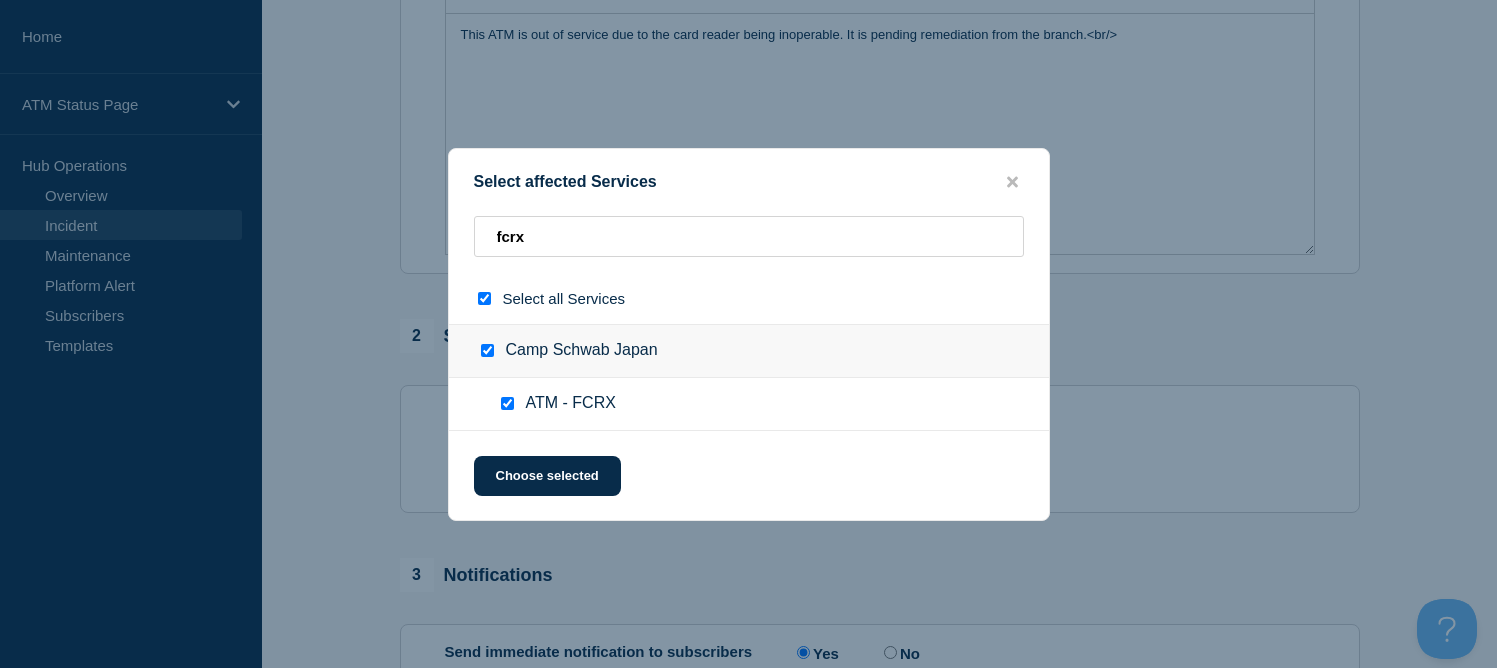 checkbox on "true" 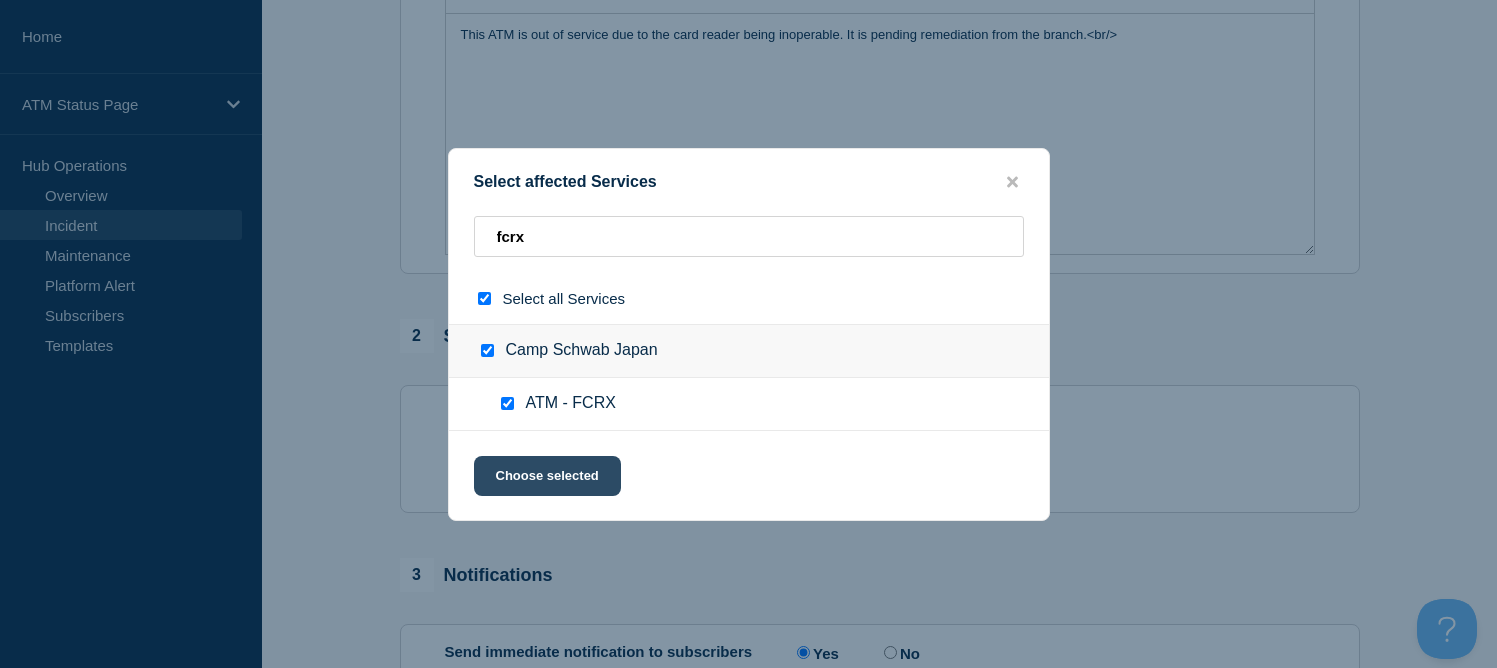click on "Choose selected" 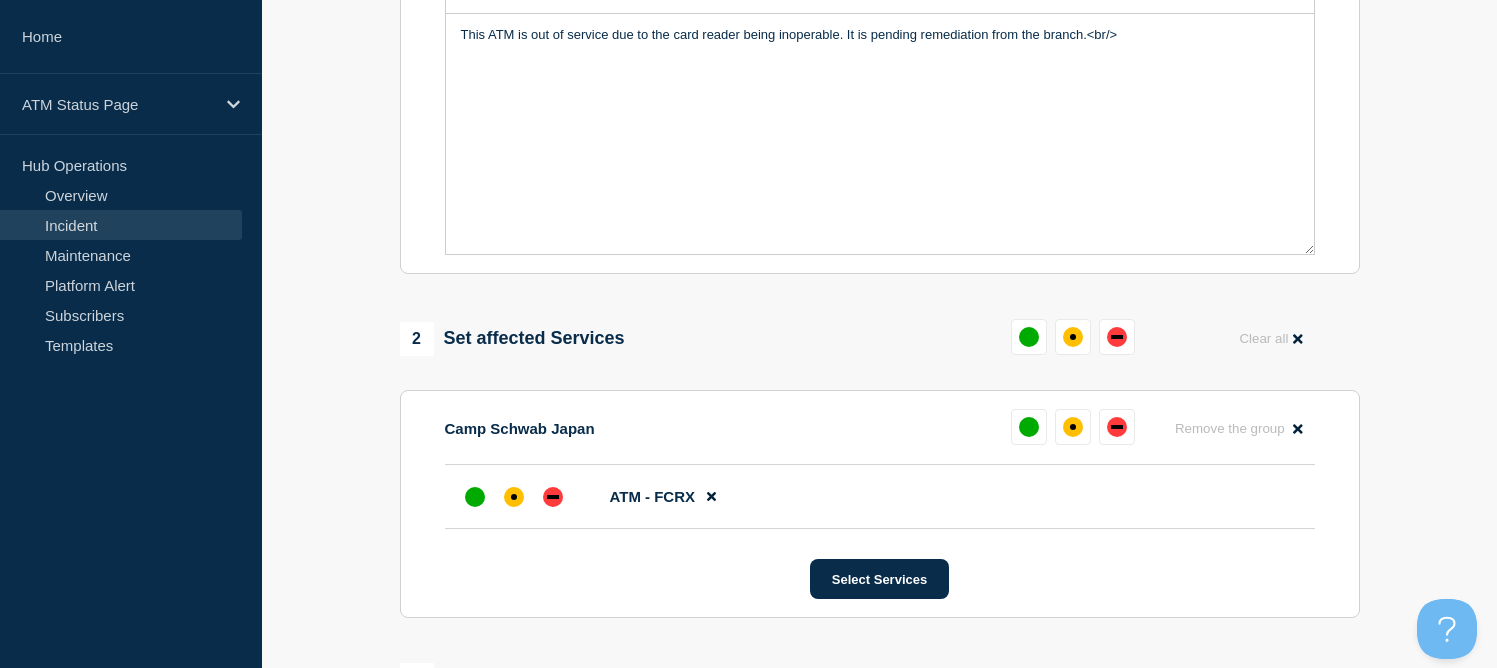 scroll, scrollTop: 700, scrollLeft: 0, axis: vertical 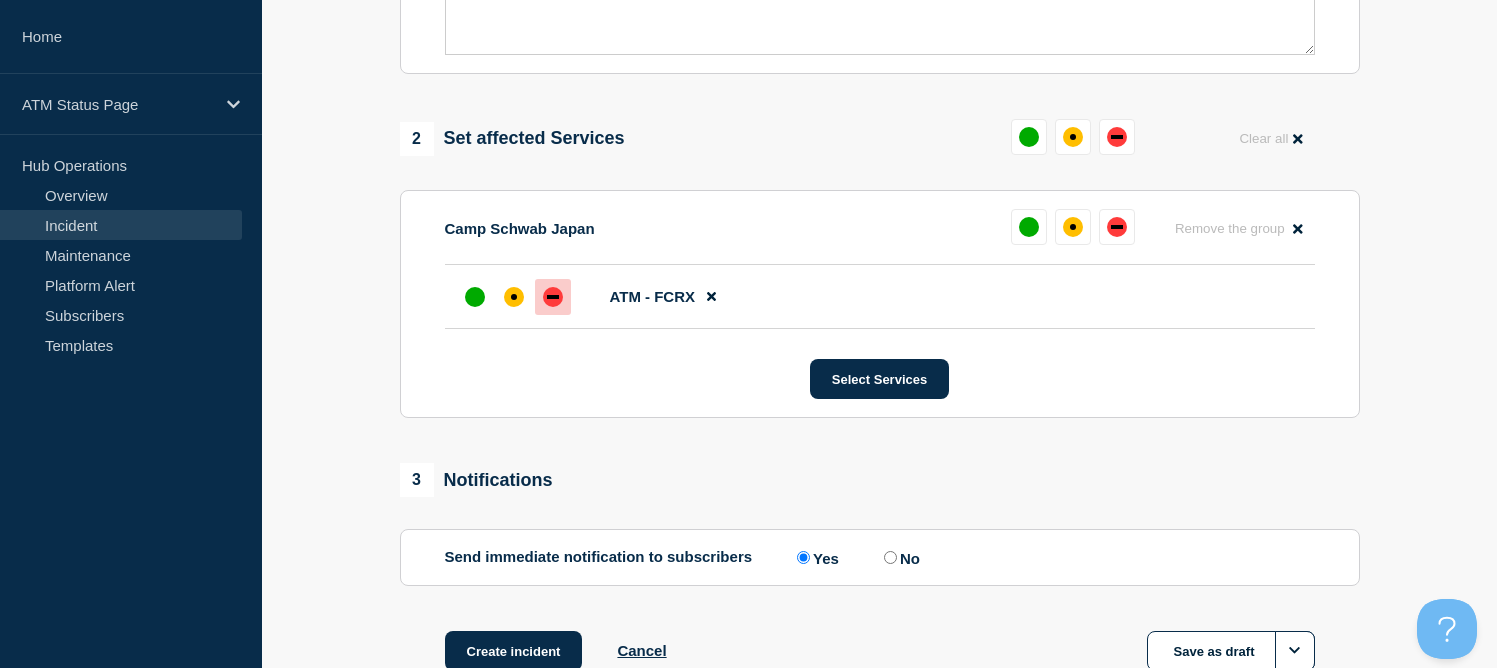 click at bounding box center (553, 297) 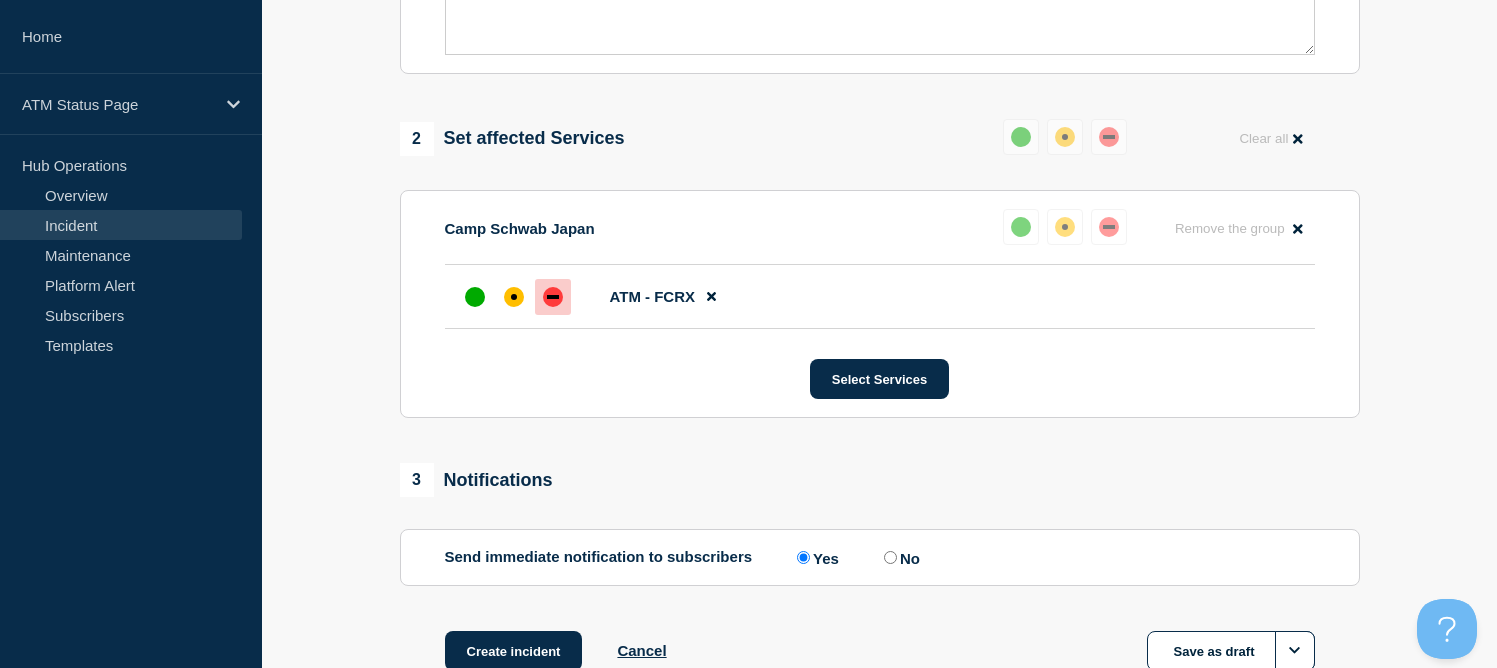 scroll, scrollTop: 800, scrollLeft: 0, axis: vertical 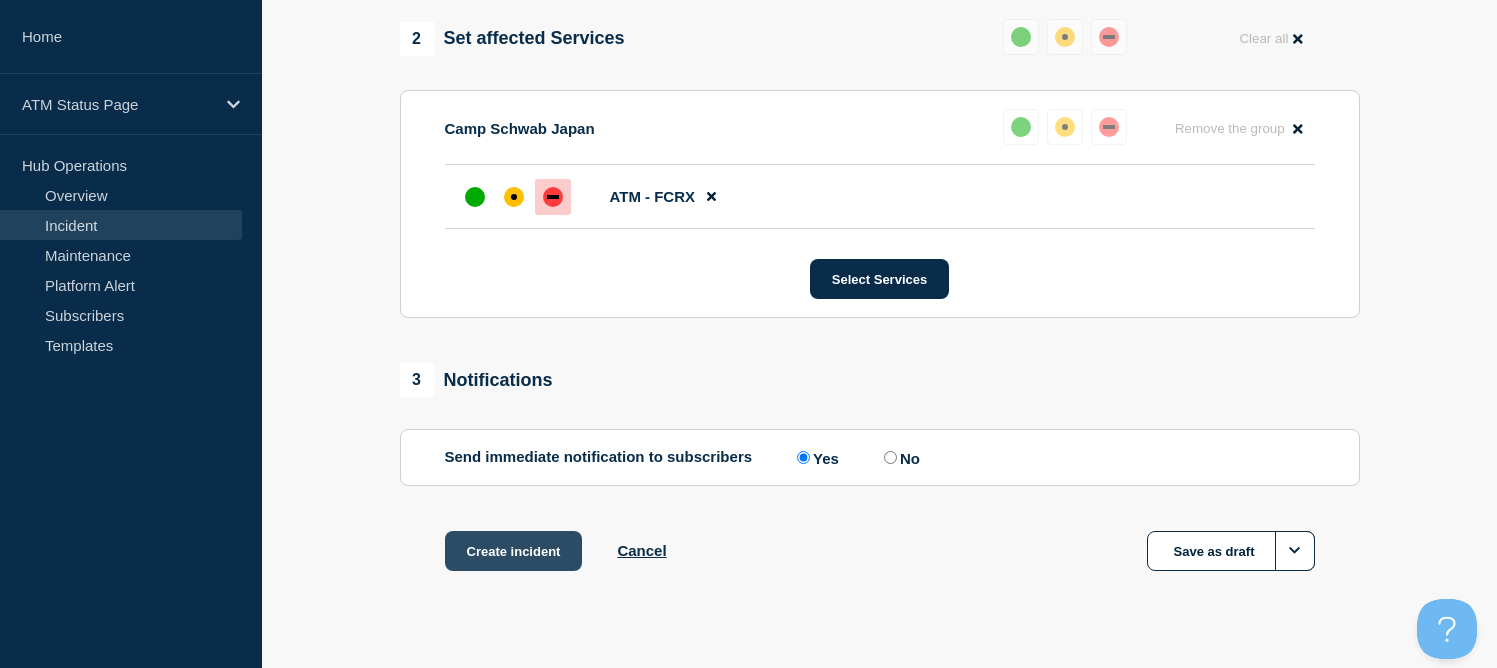 click on "Create incident" at bounding box center (514, 551) 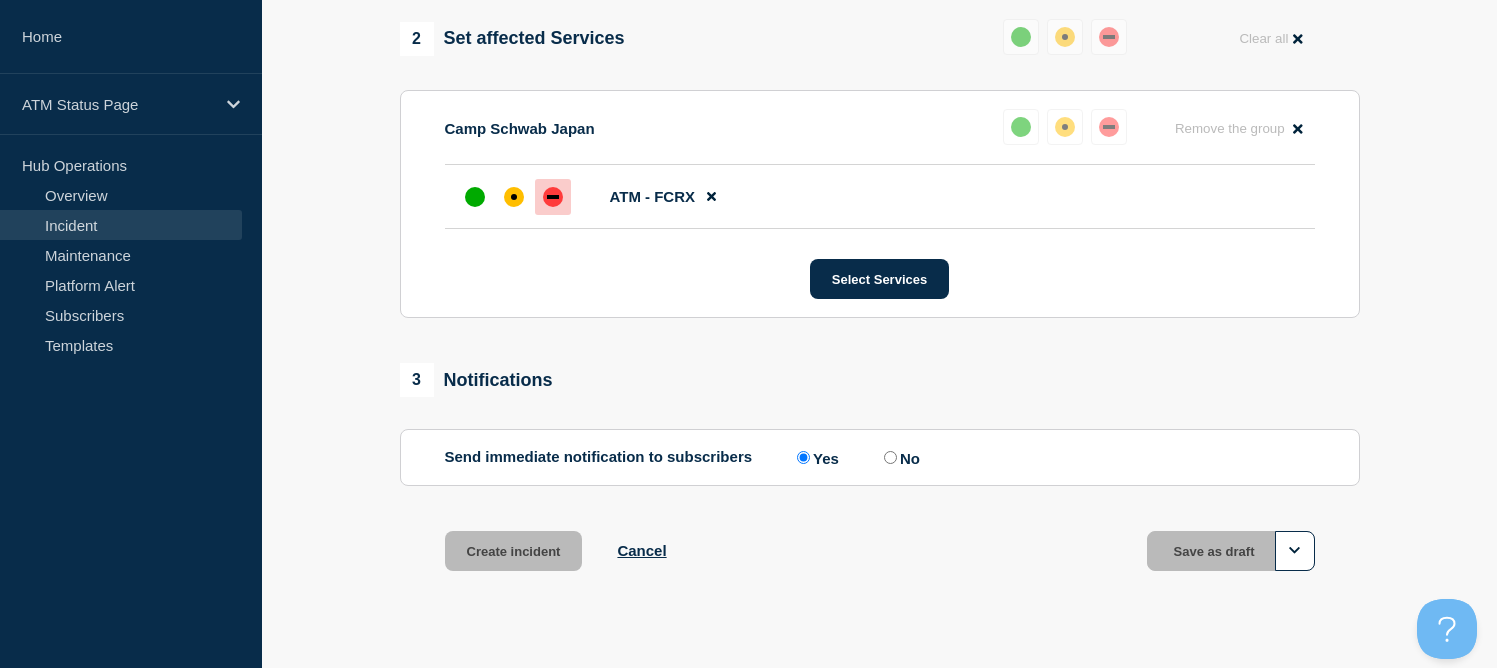 scroll, scrollTop: 0, scrollLeft: 0, axis: both 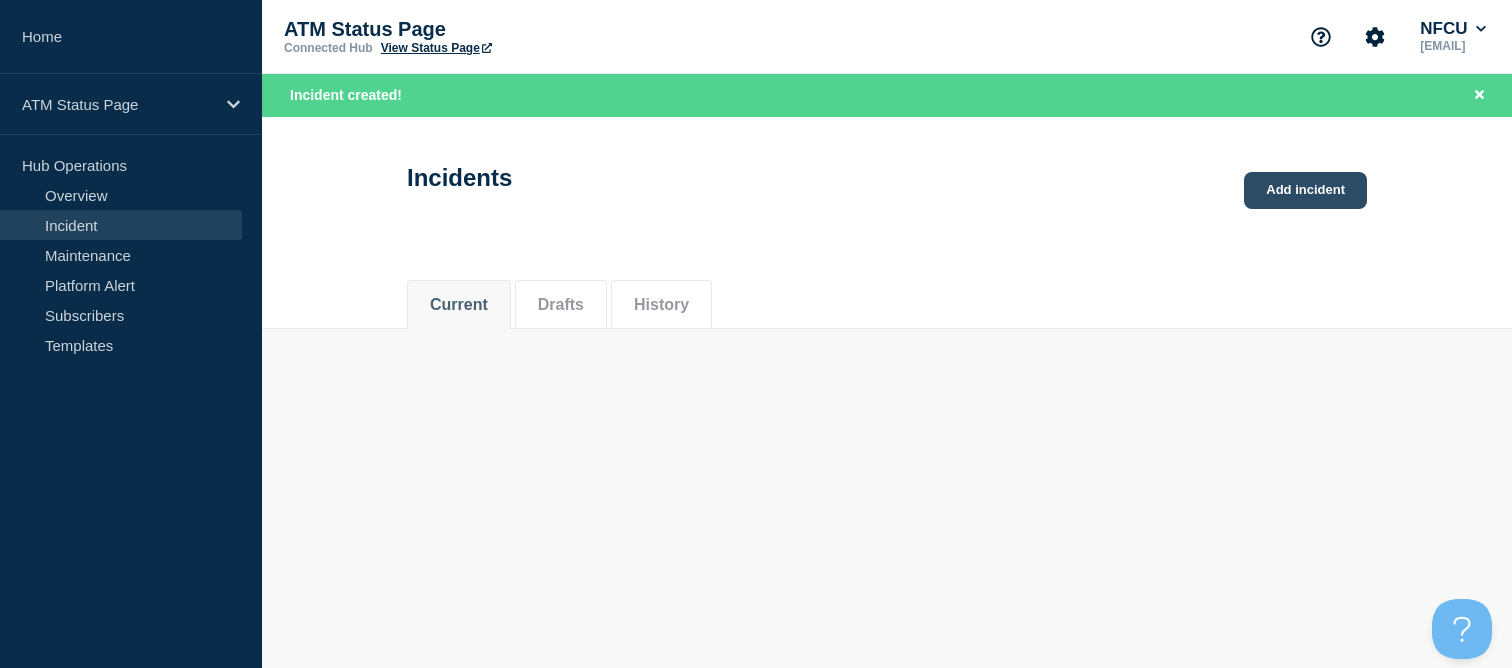 click on "Add incident" 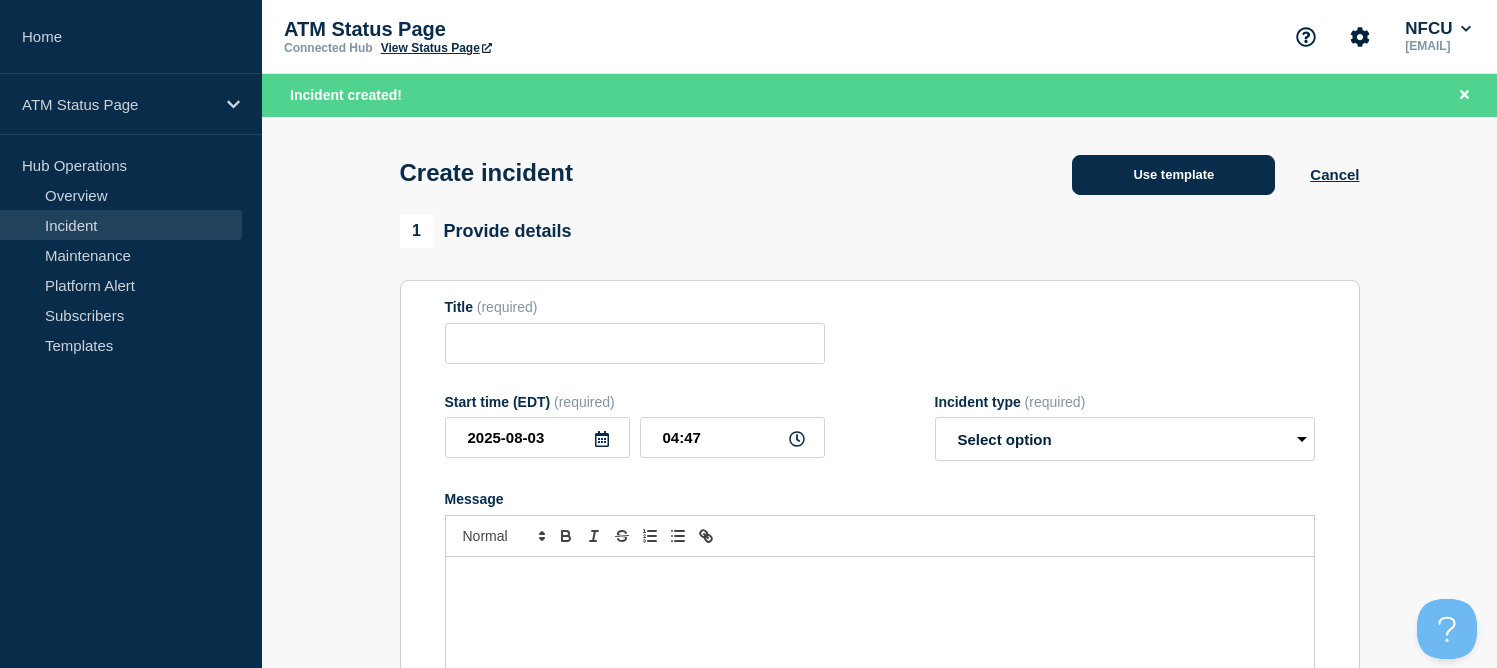 click on "Use template" at bounding box center (1173, 175) 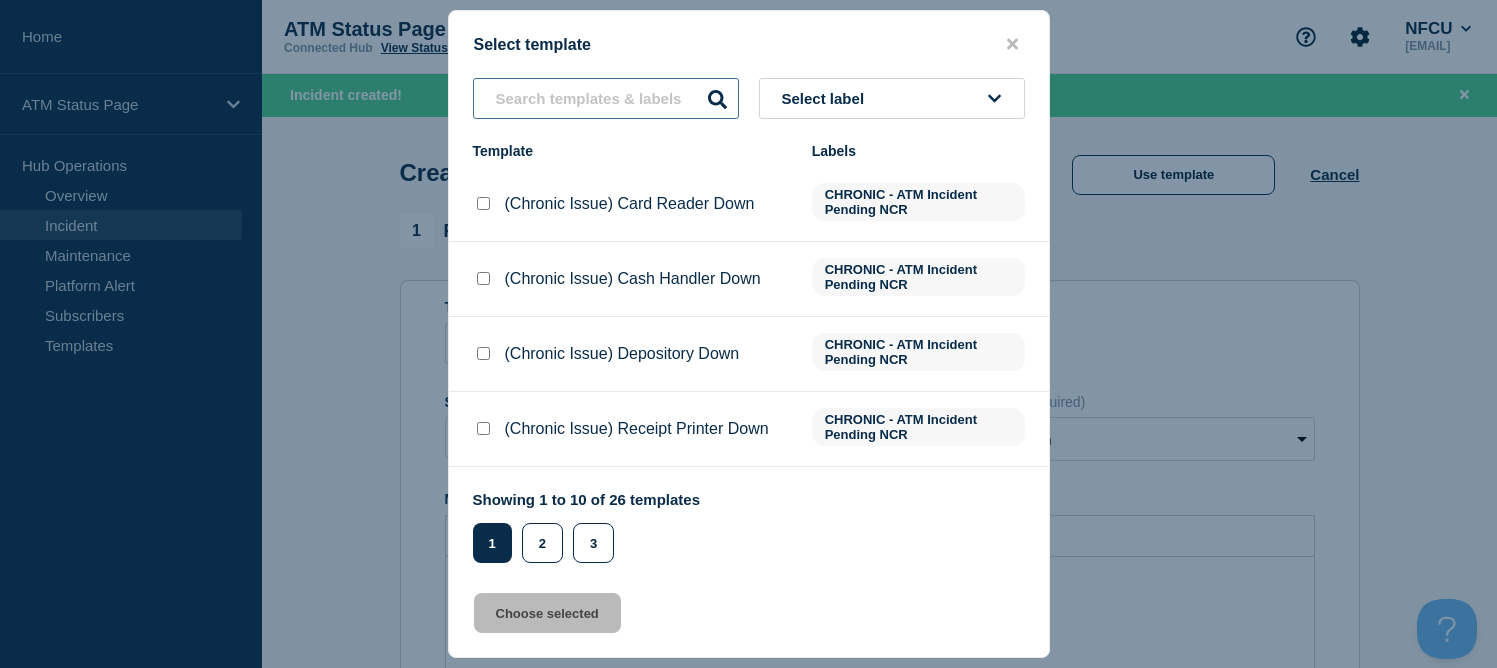click at bounding box center [606, 98] 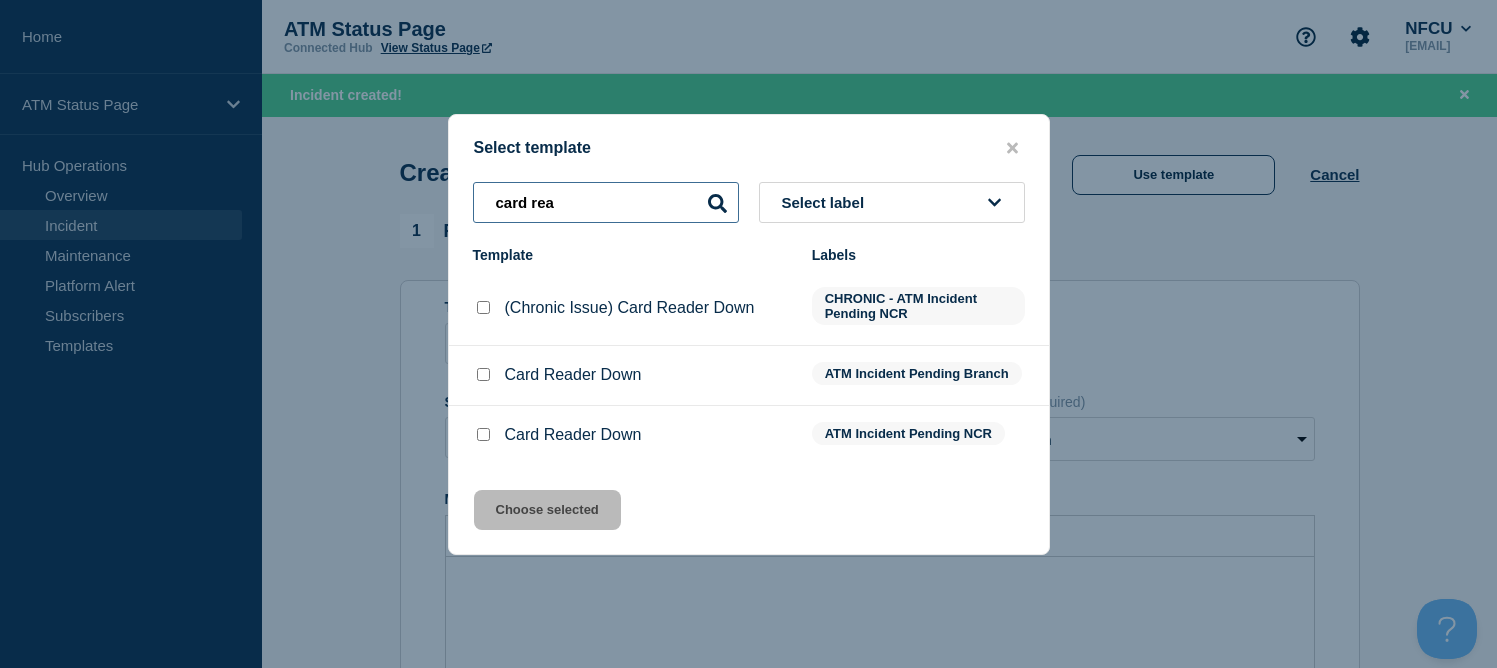 type on "card rea" 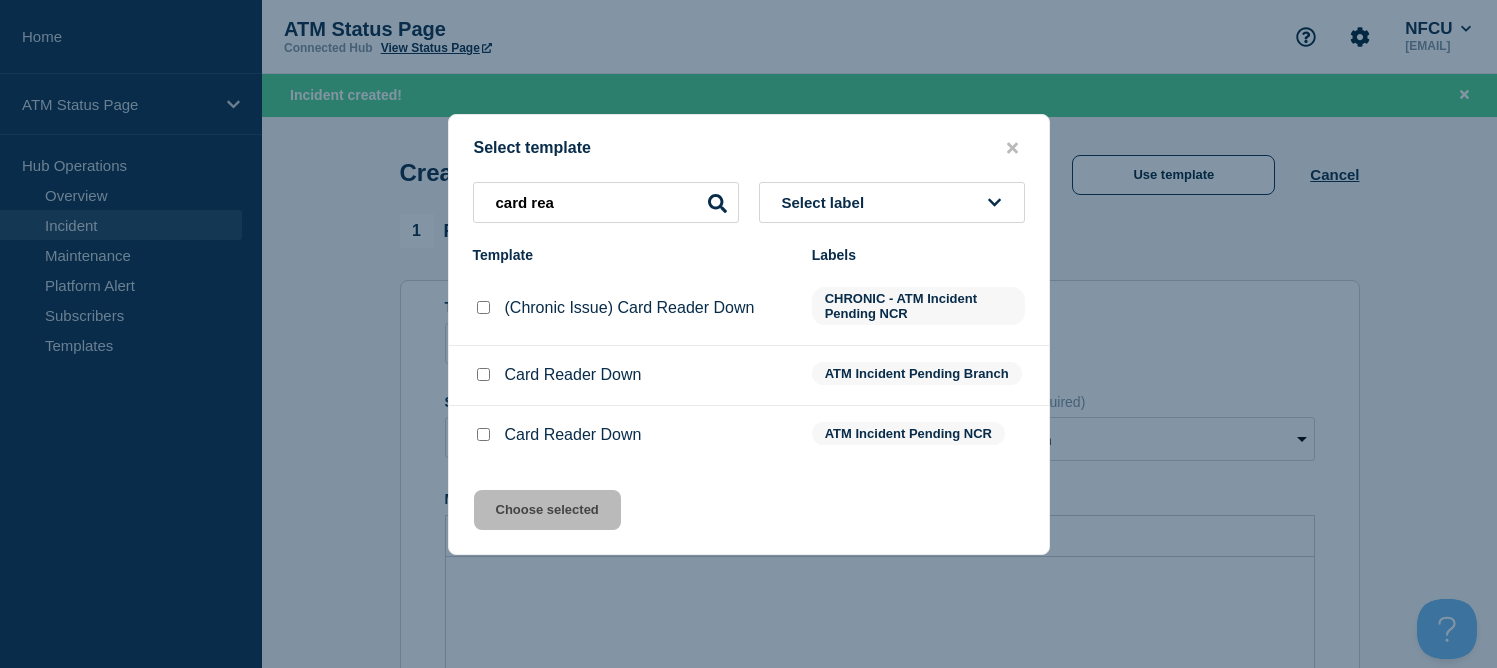 click at bounding box center [483, 374] 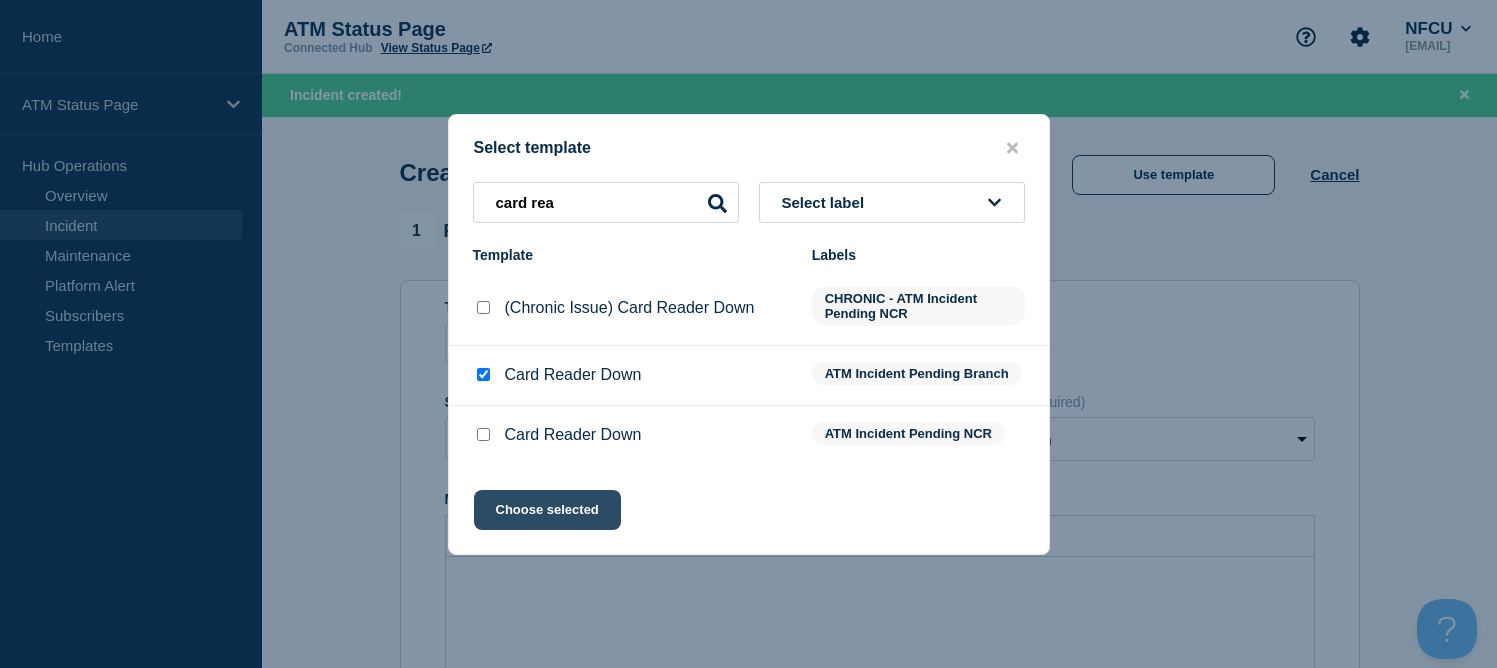 click on "Choose selected" 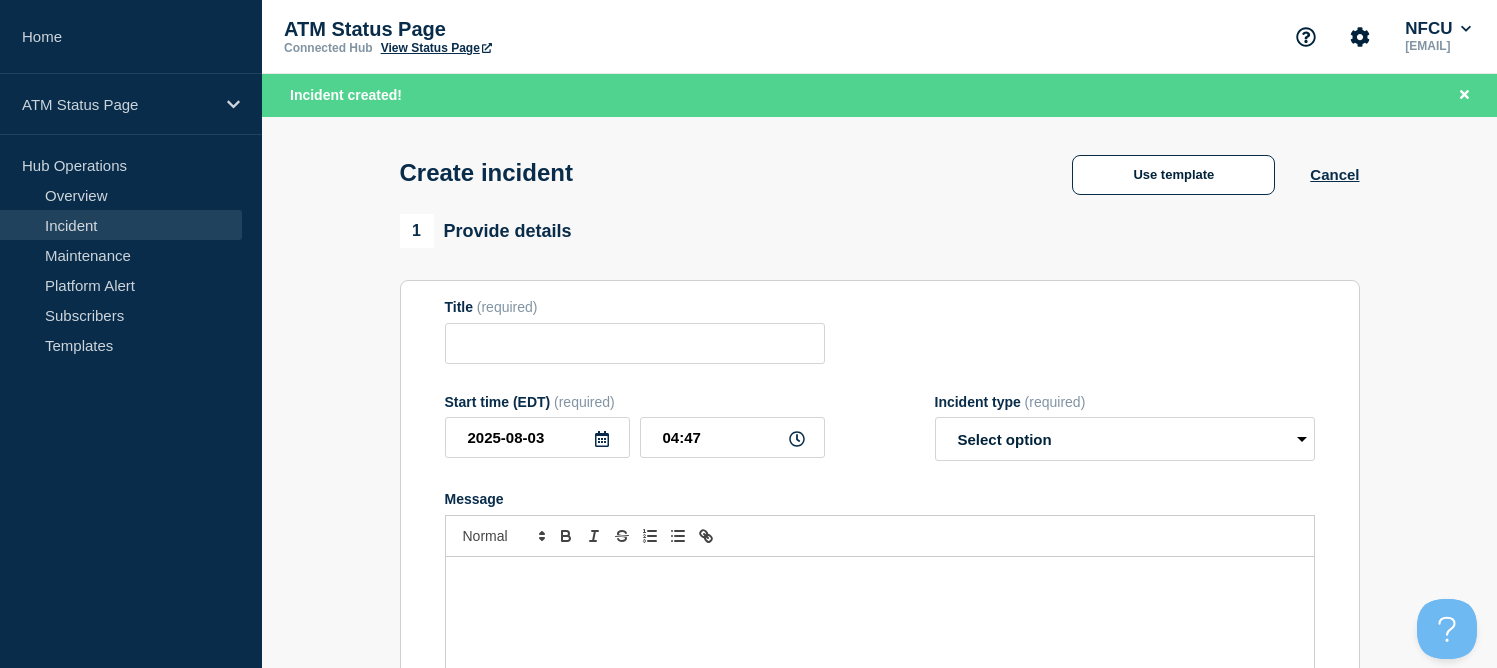 type on "Card Reader Down" 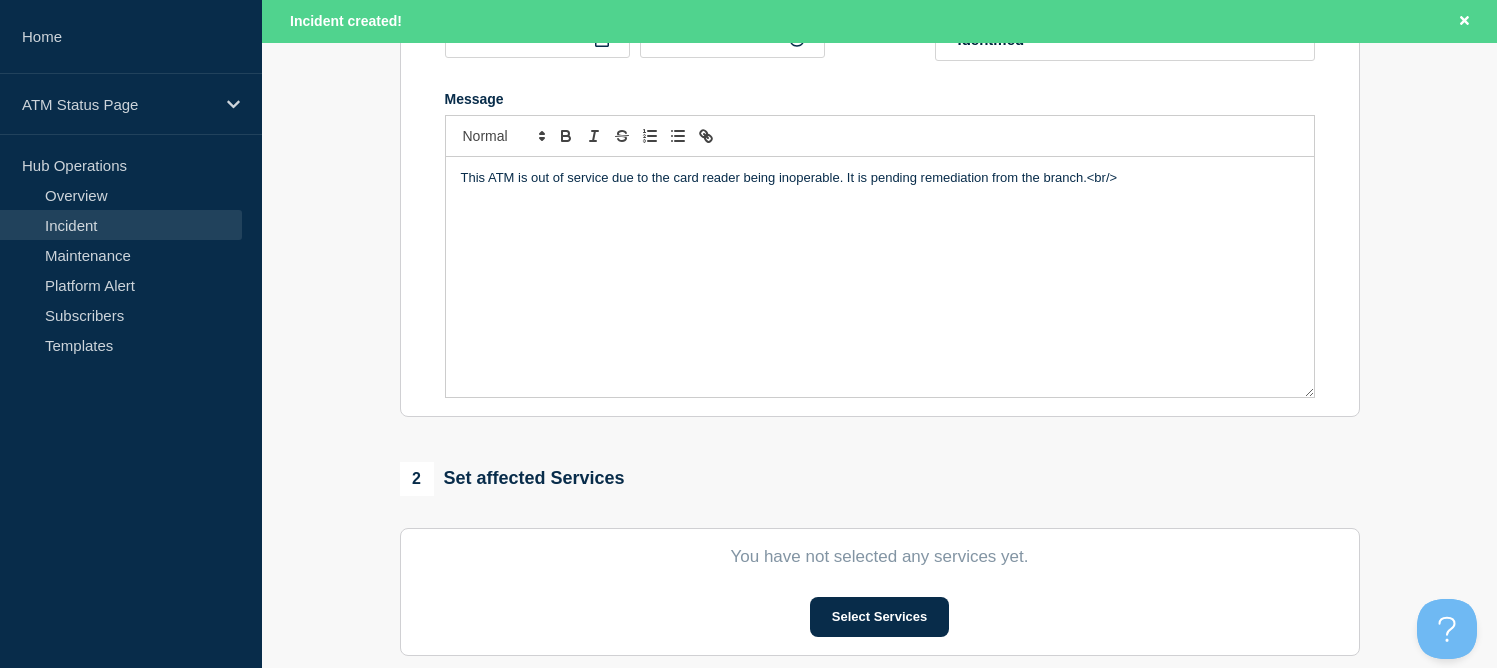 scroll, scrollTop: 500, scrollLeft: 0, axis: vertical 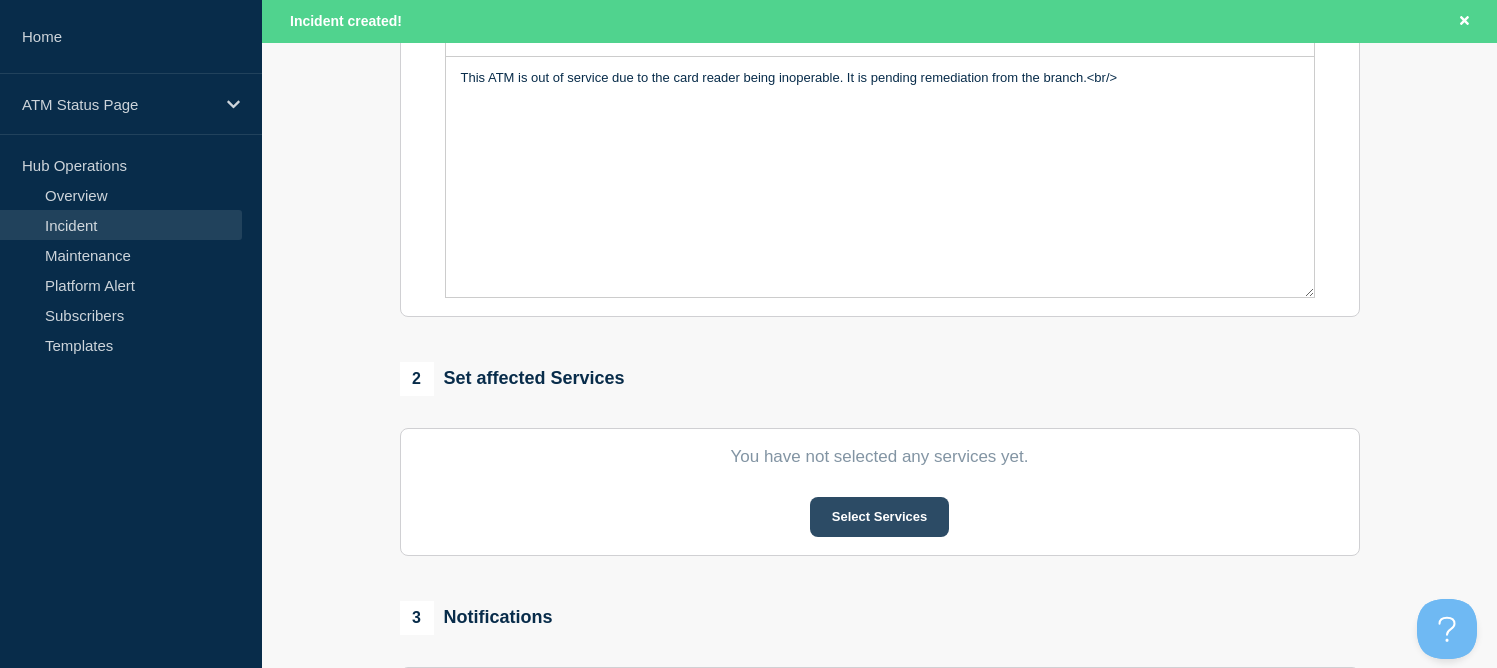 click on "Select Services" at bounding box center [879, 517] 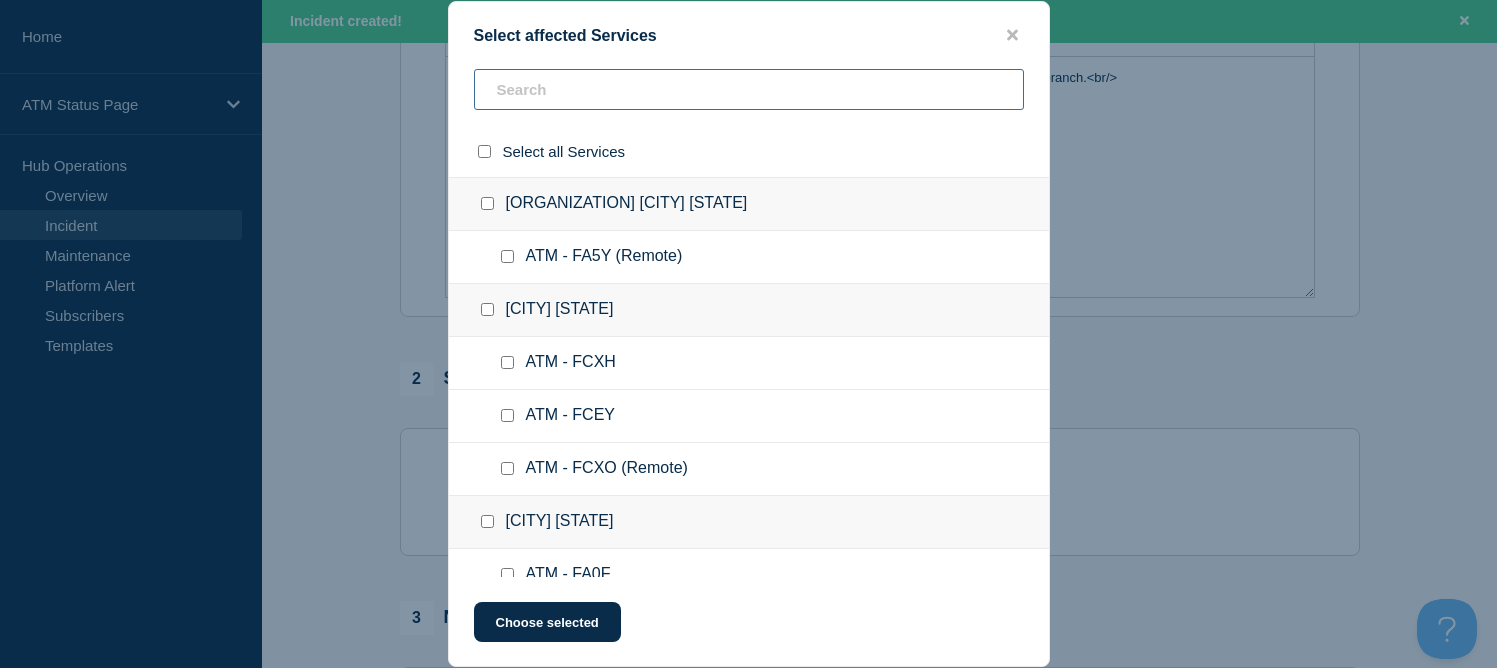 click at bounding box center [749, 89] 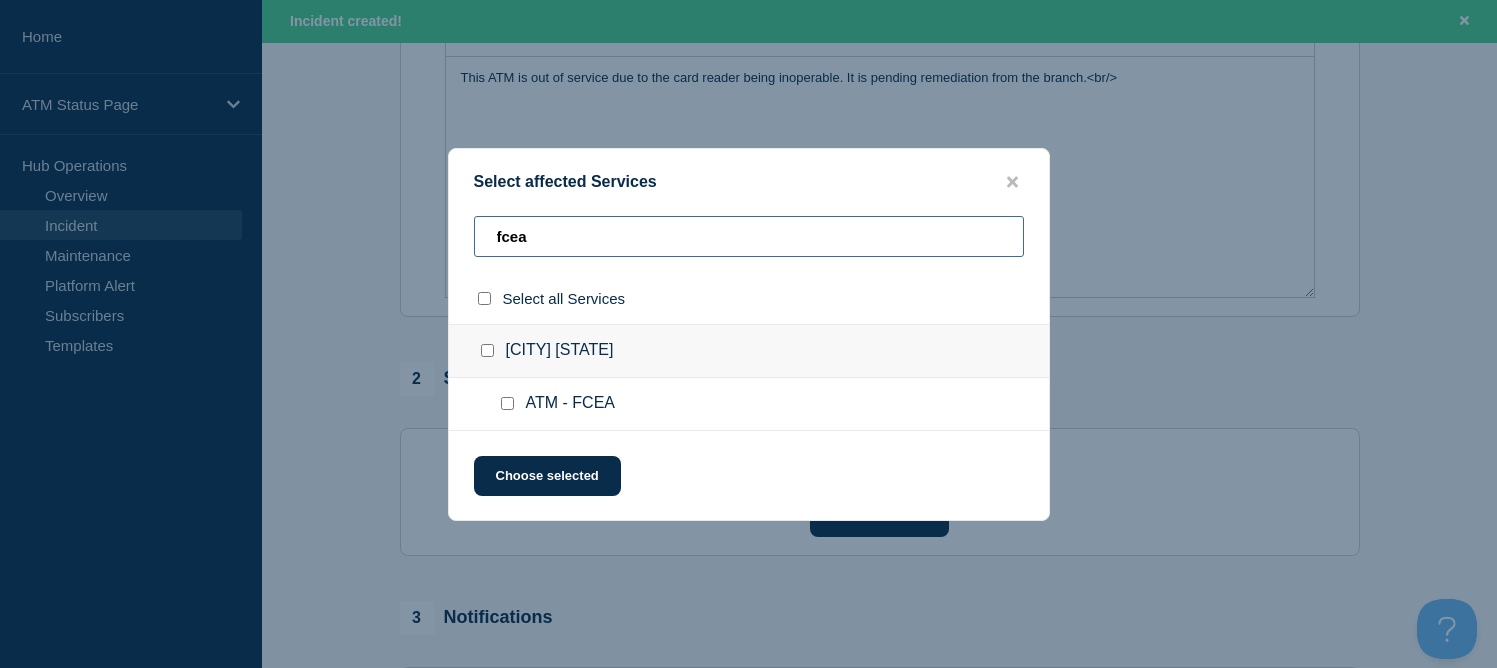 type on "fcea" 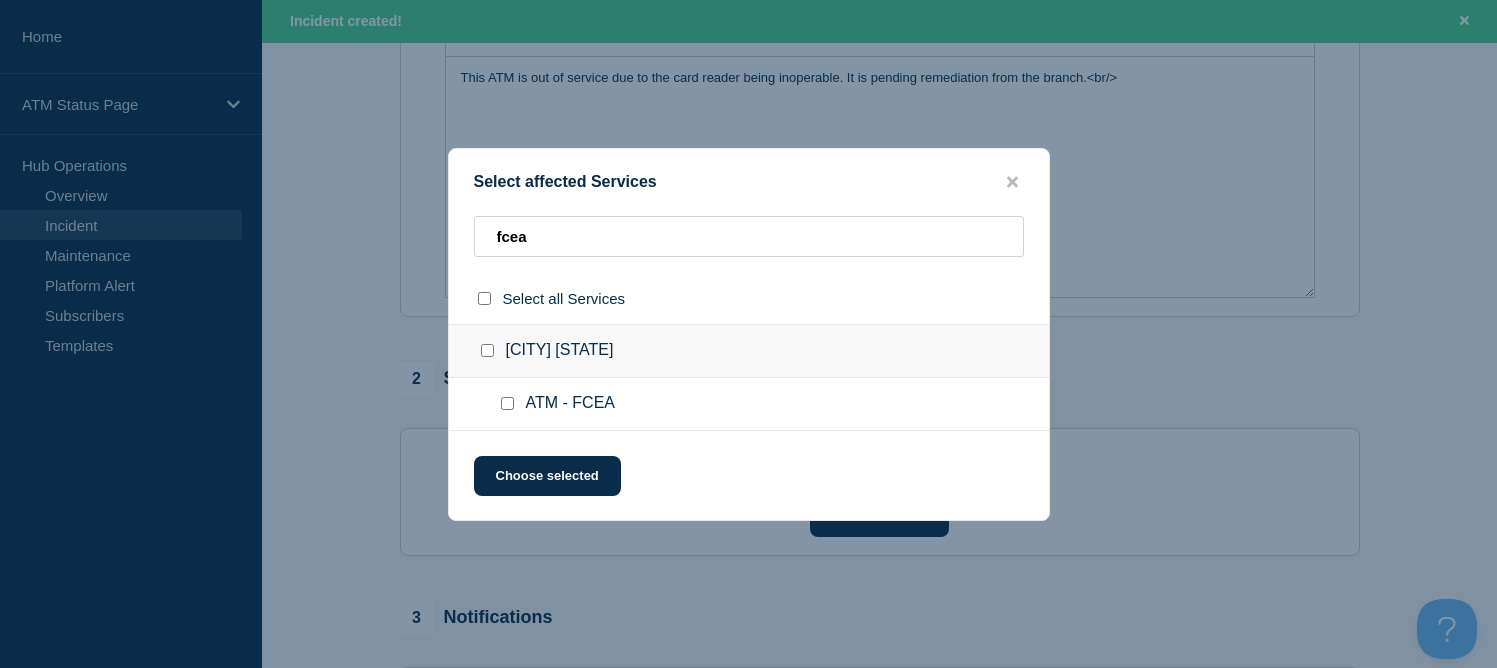 click at bounding box center [491, 351] 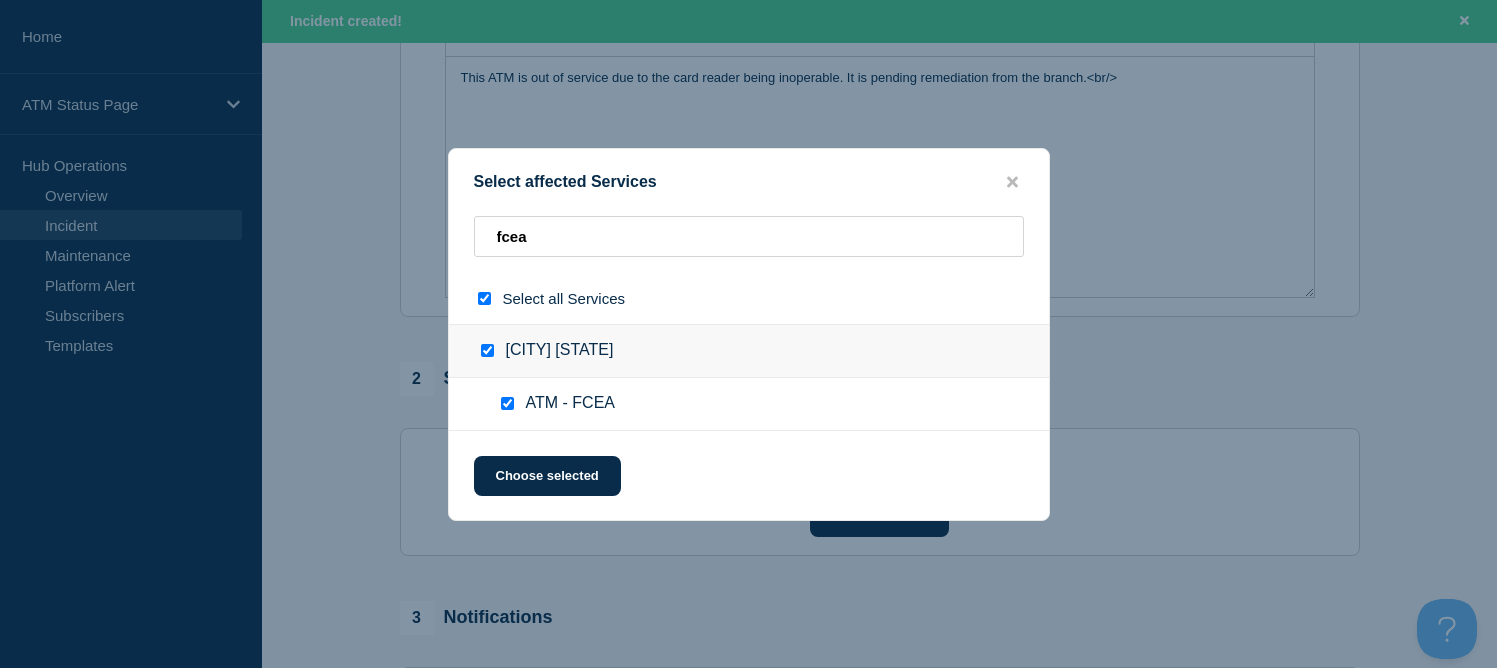 checkbox on "true" 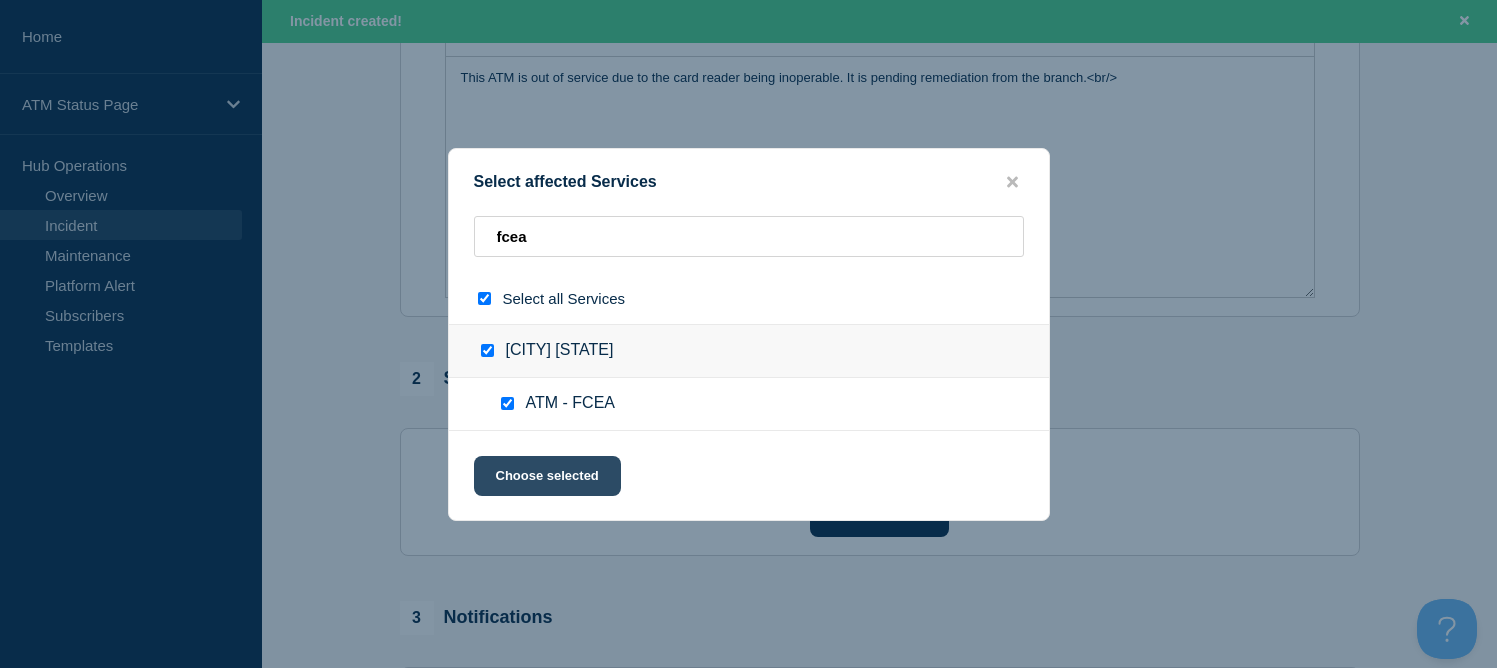 click on "Choose selected" 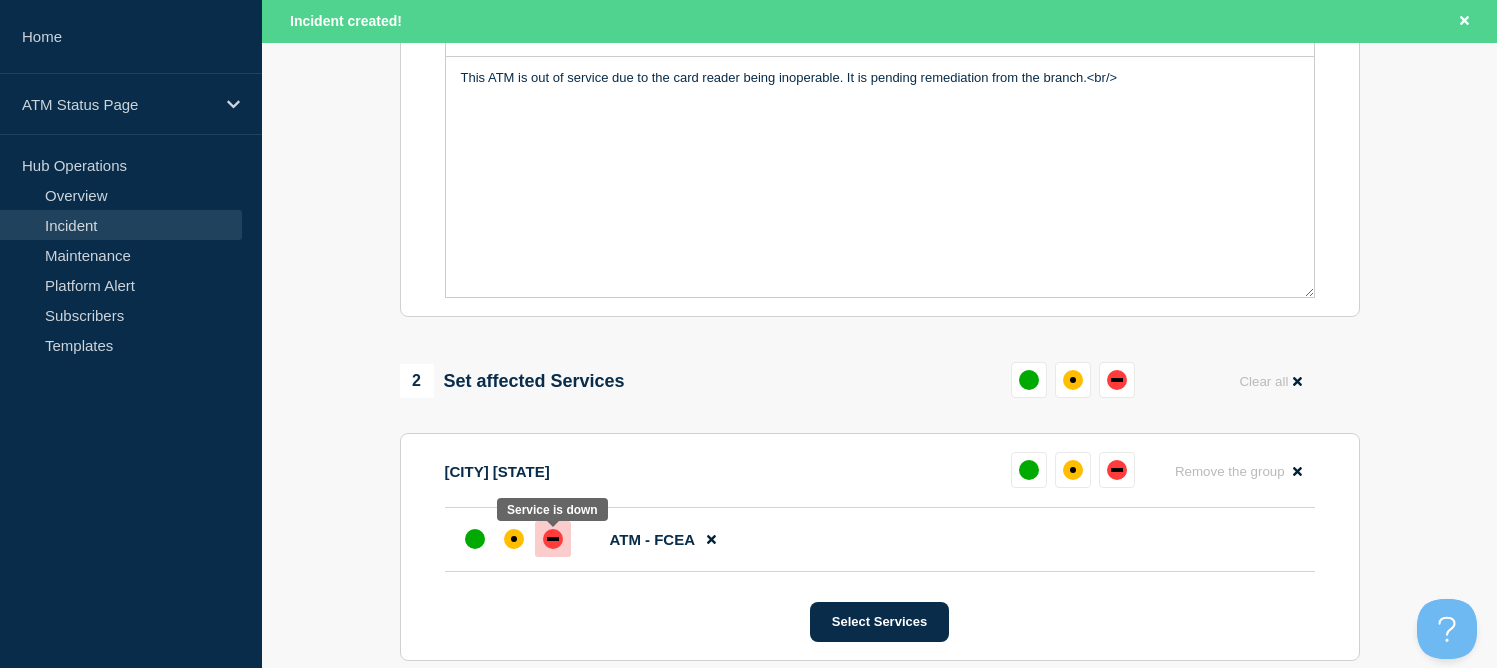click at bounding box center (553, 539) 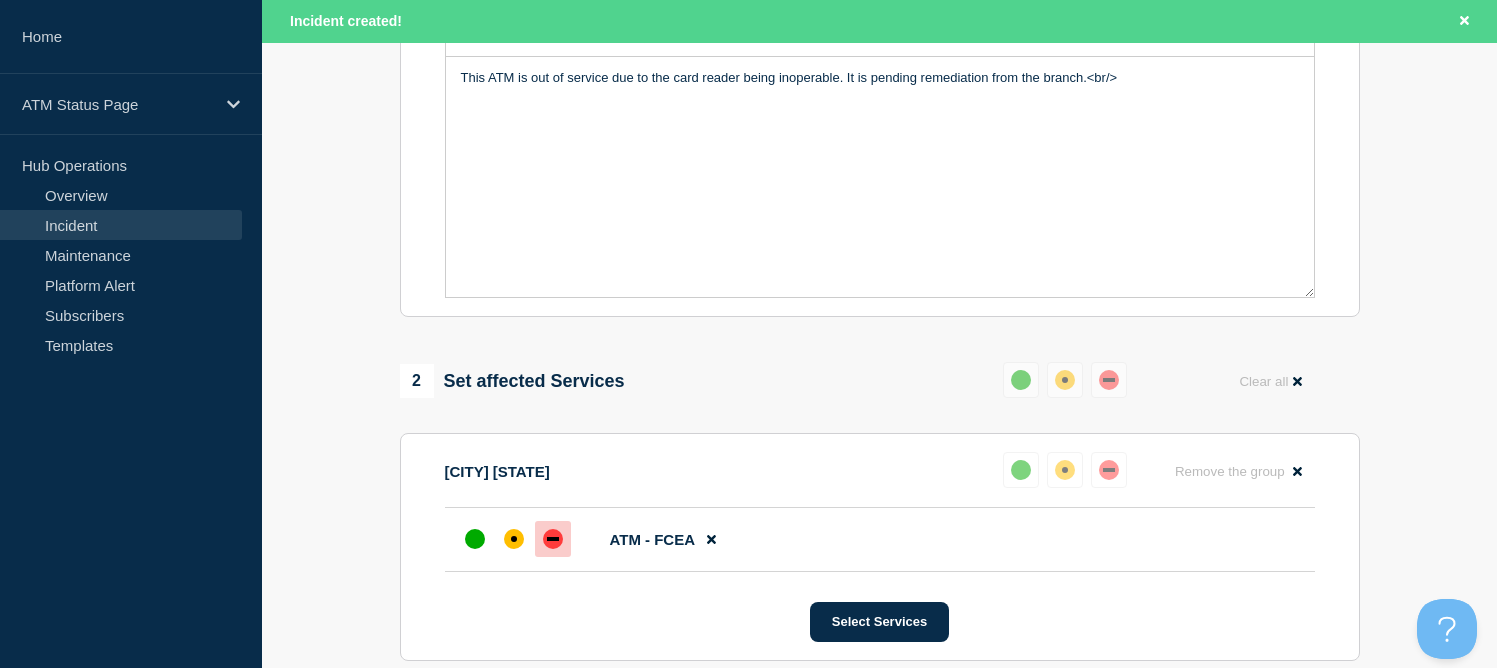 scroll, scrollTop: 800, scrollLeft: 0, axis: vertical 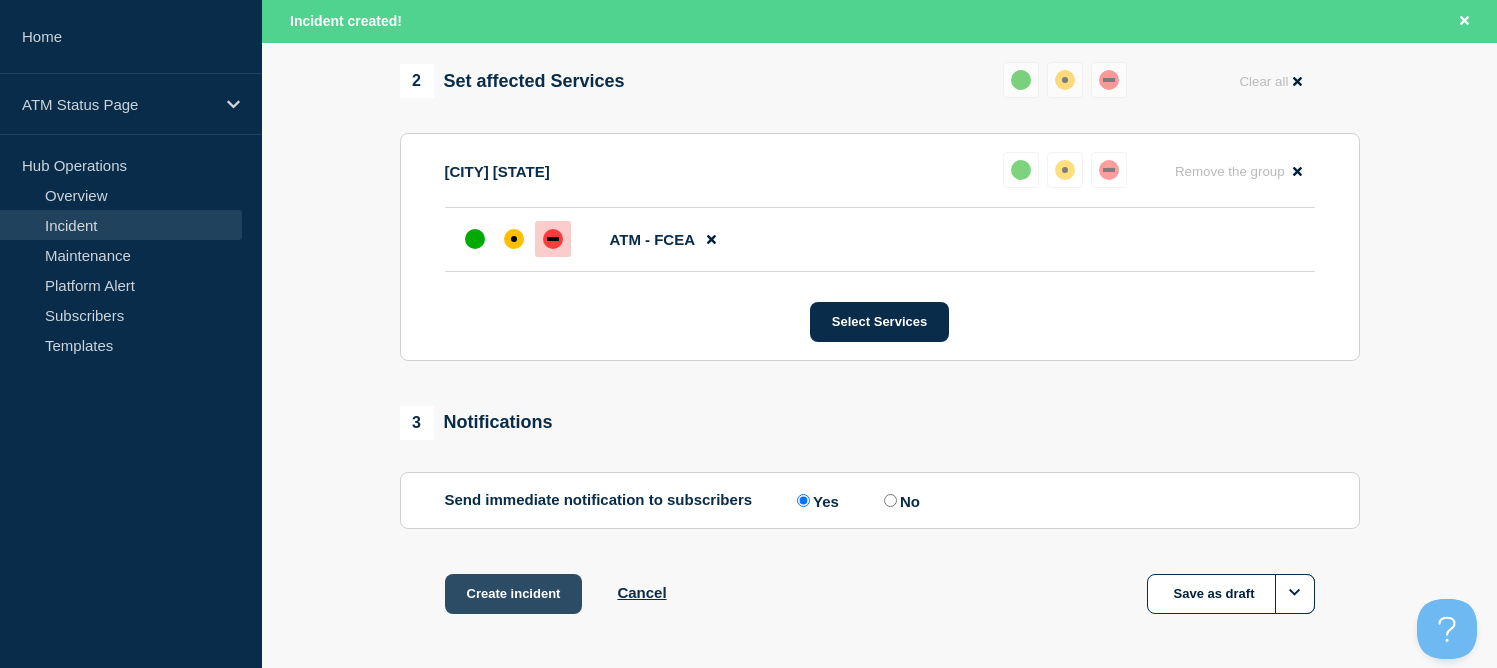 click on "Create incident" at bounding box center [514, 594] 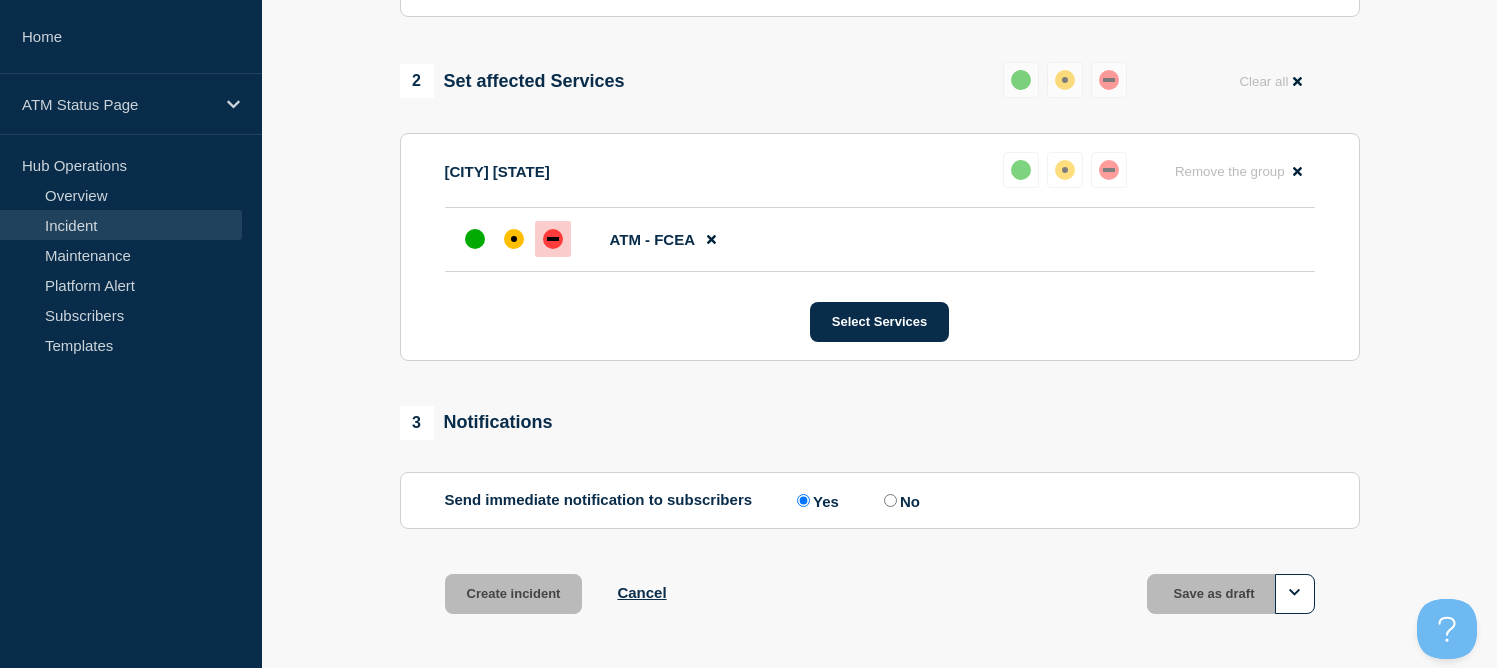 scroll, scrollTop: 757, scrollLeft: 0, axis: vertical 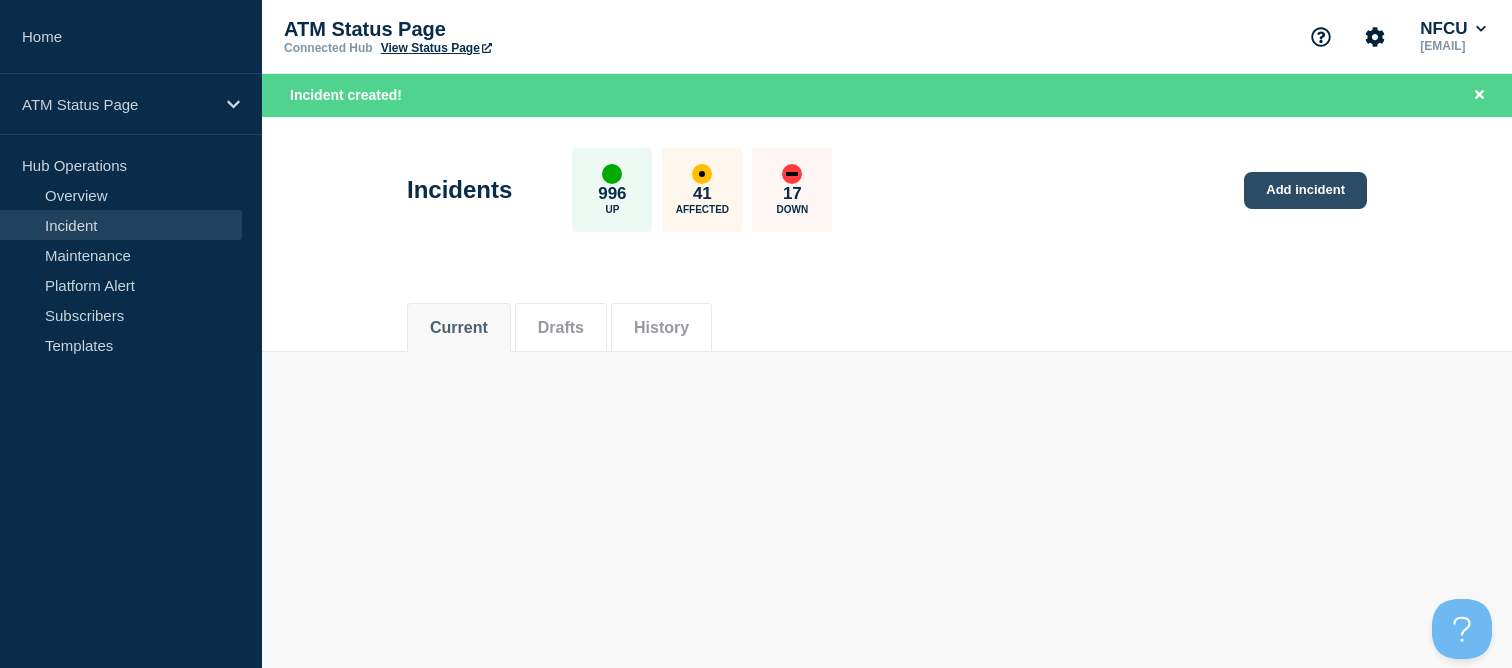 click on "Add incident" 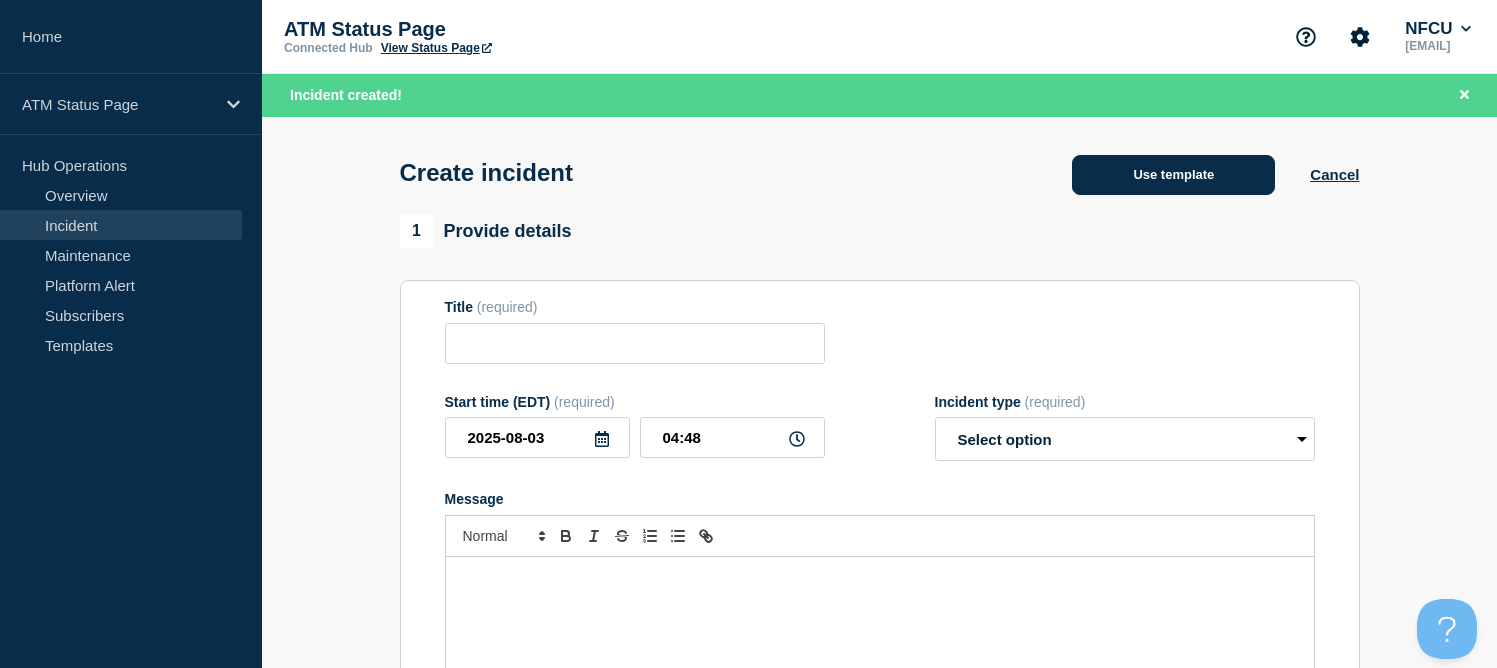 click on "Use template" at bounding box center (1173, 175) 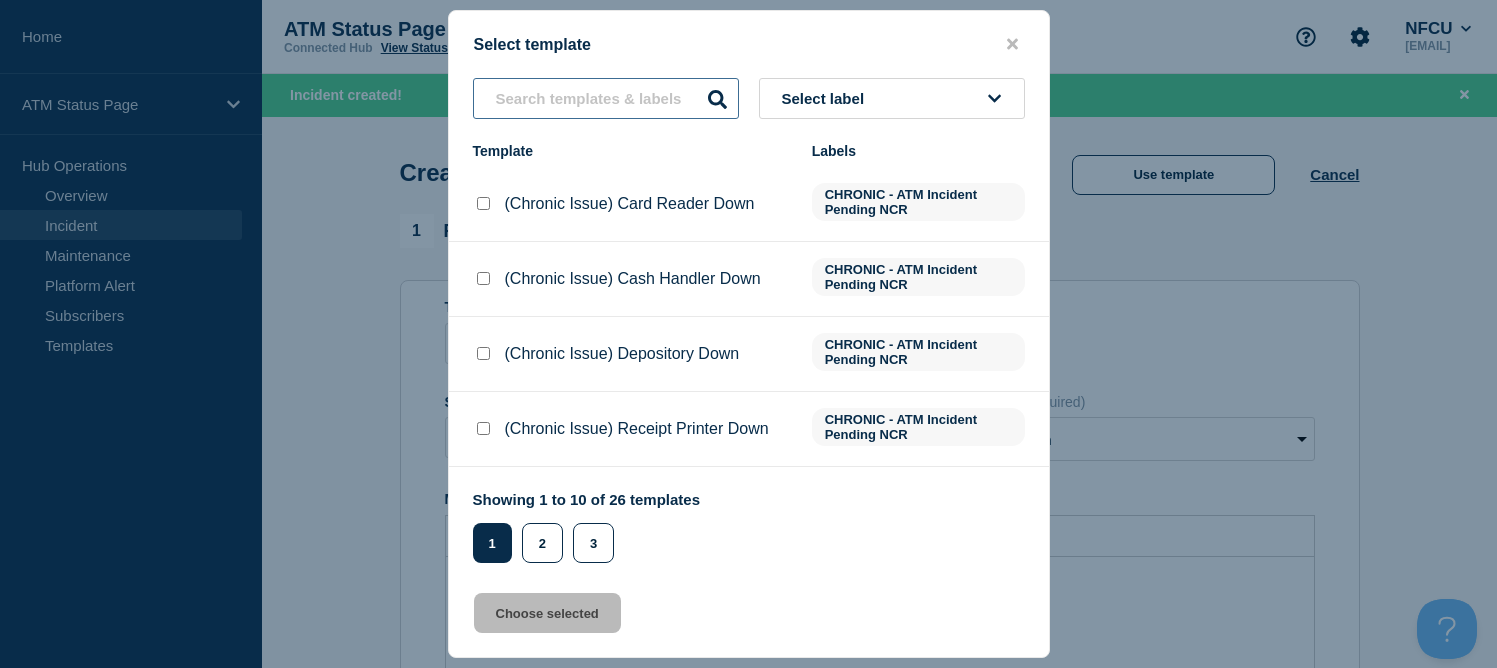 click at bounding box center (606, 98) 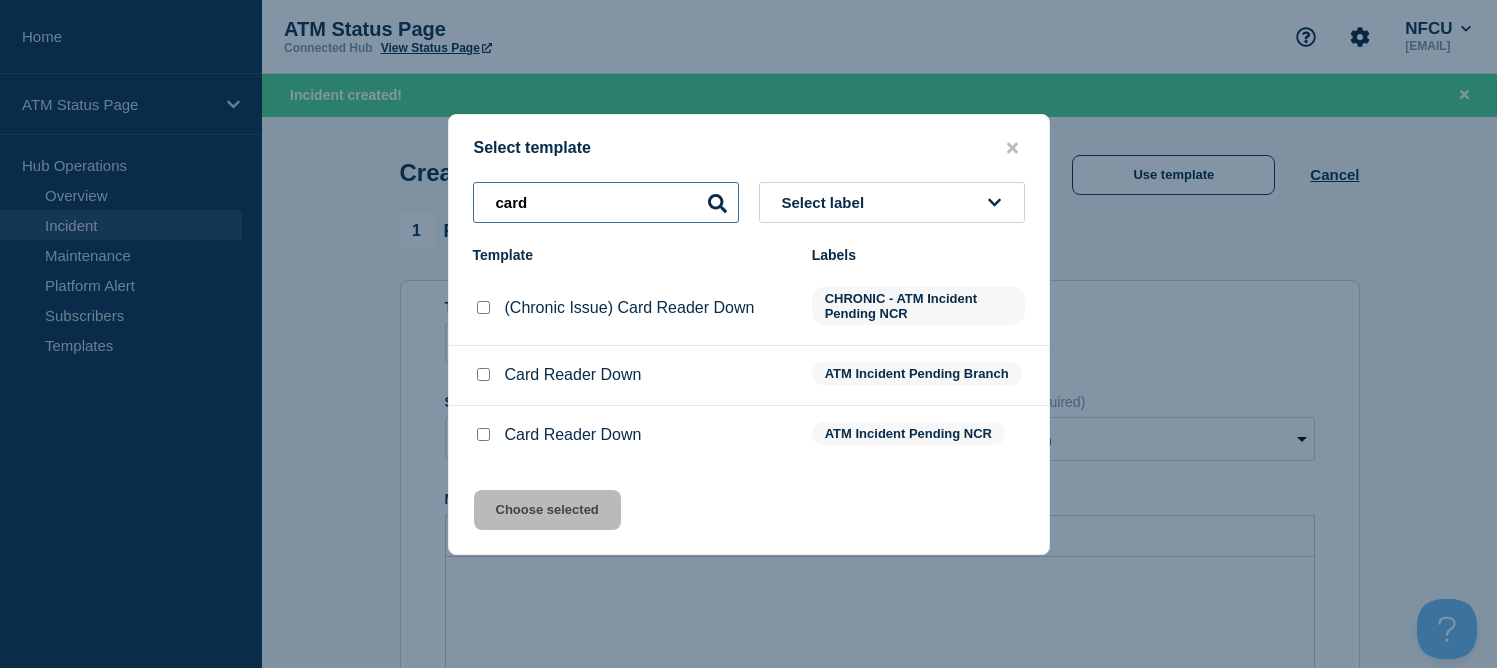 type on "card" 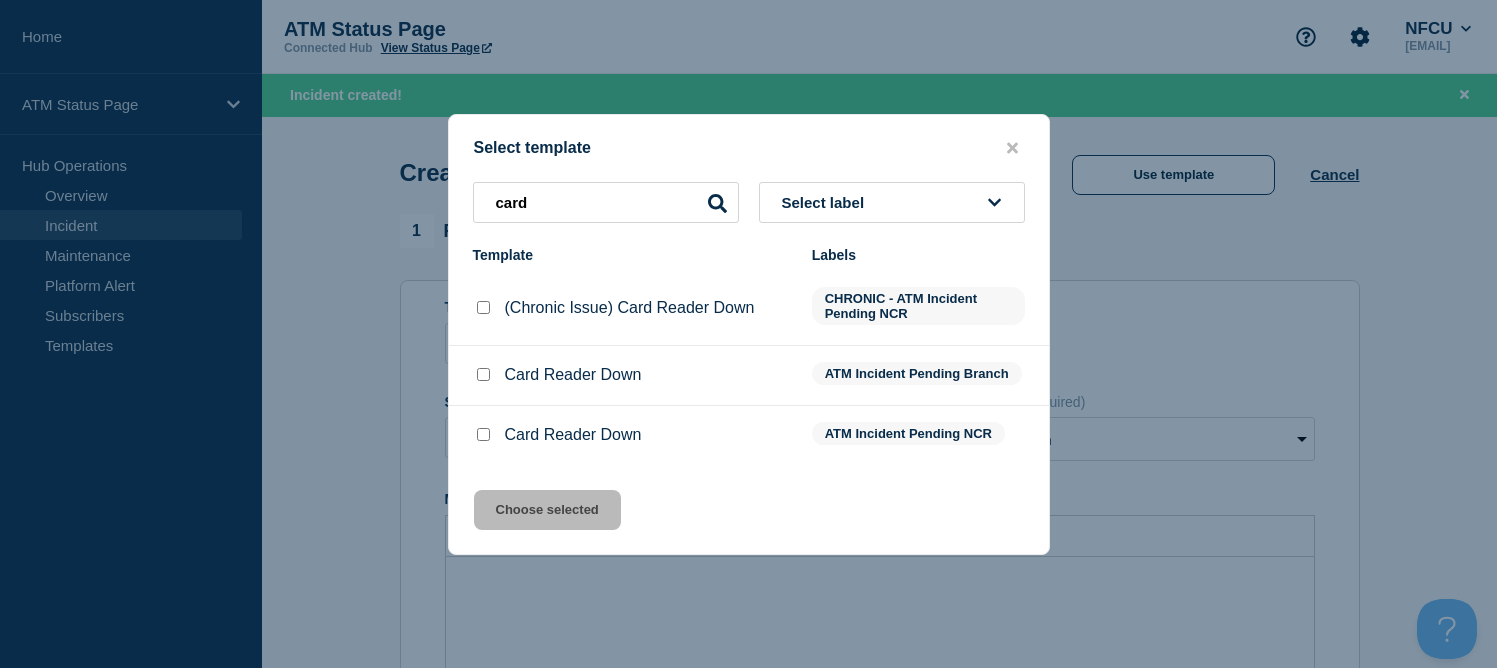 click at bounding box center [483, 374] 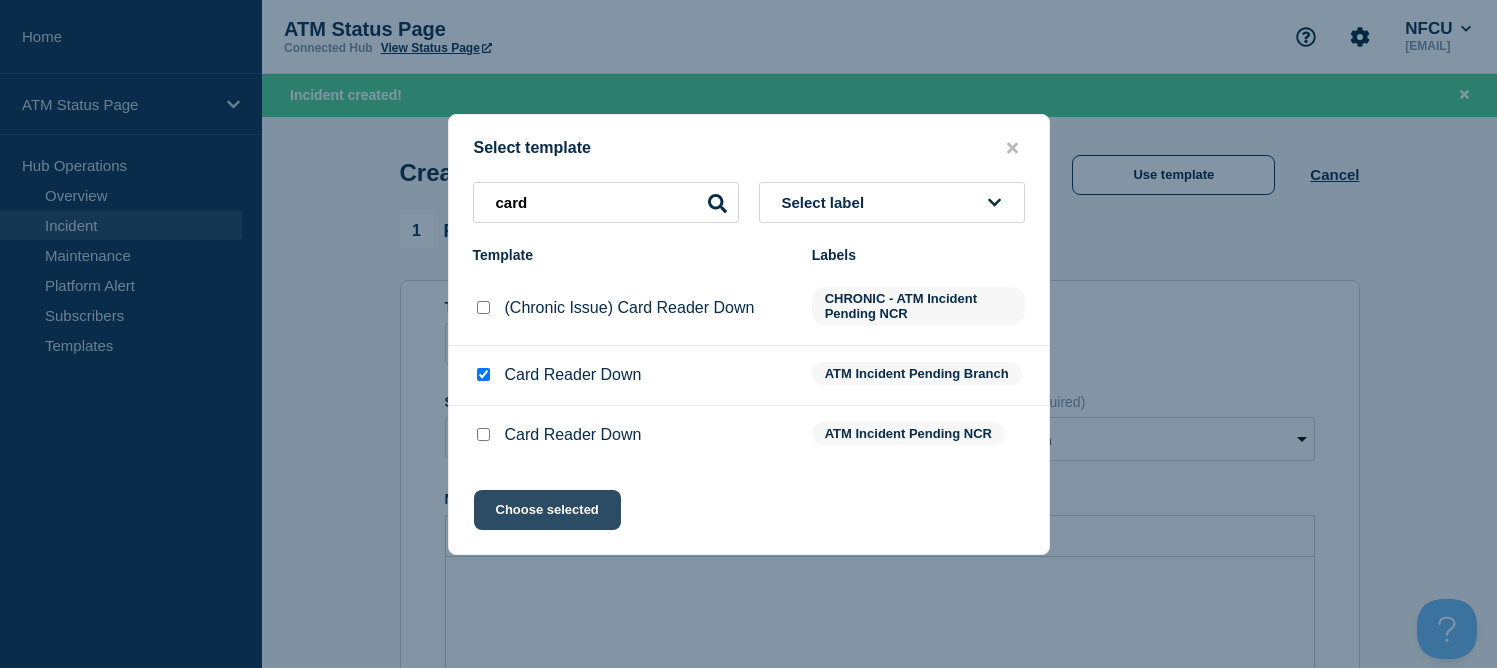 click on "Choose selected" 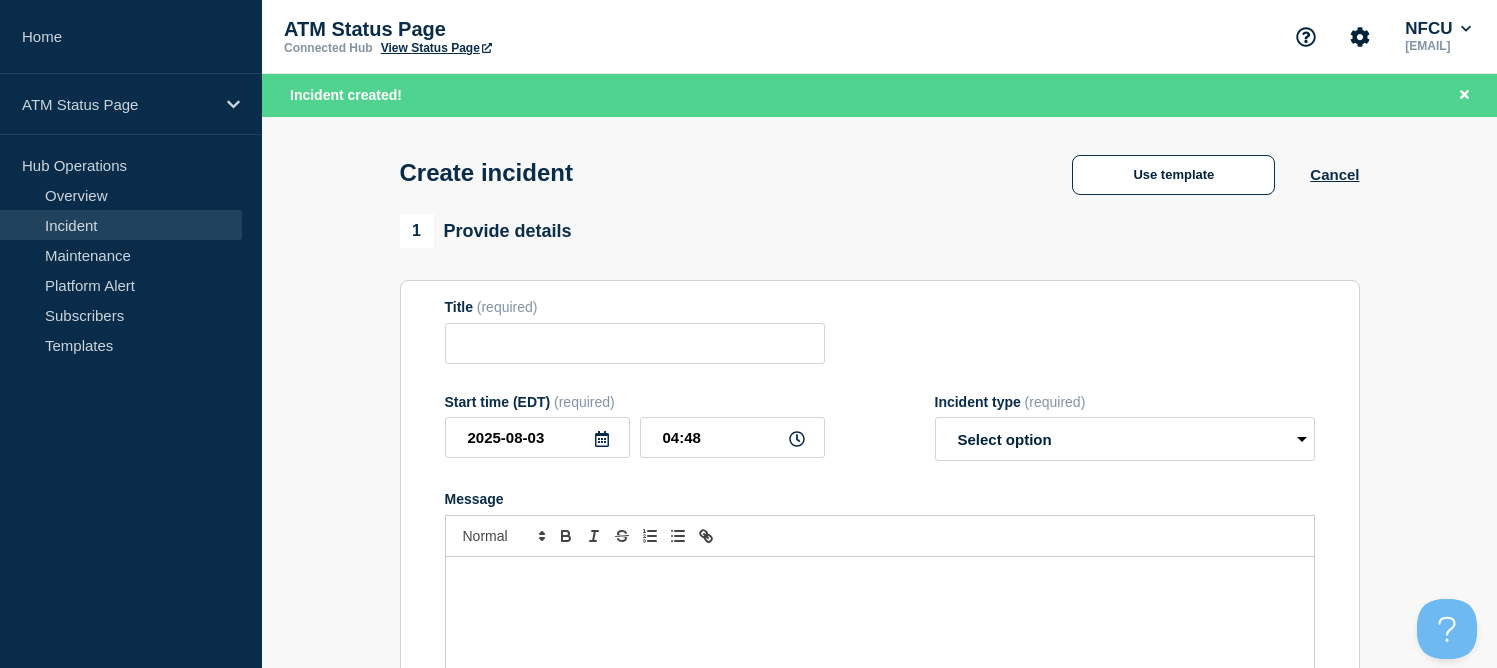 type on "Card Reader Down" 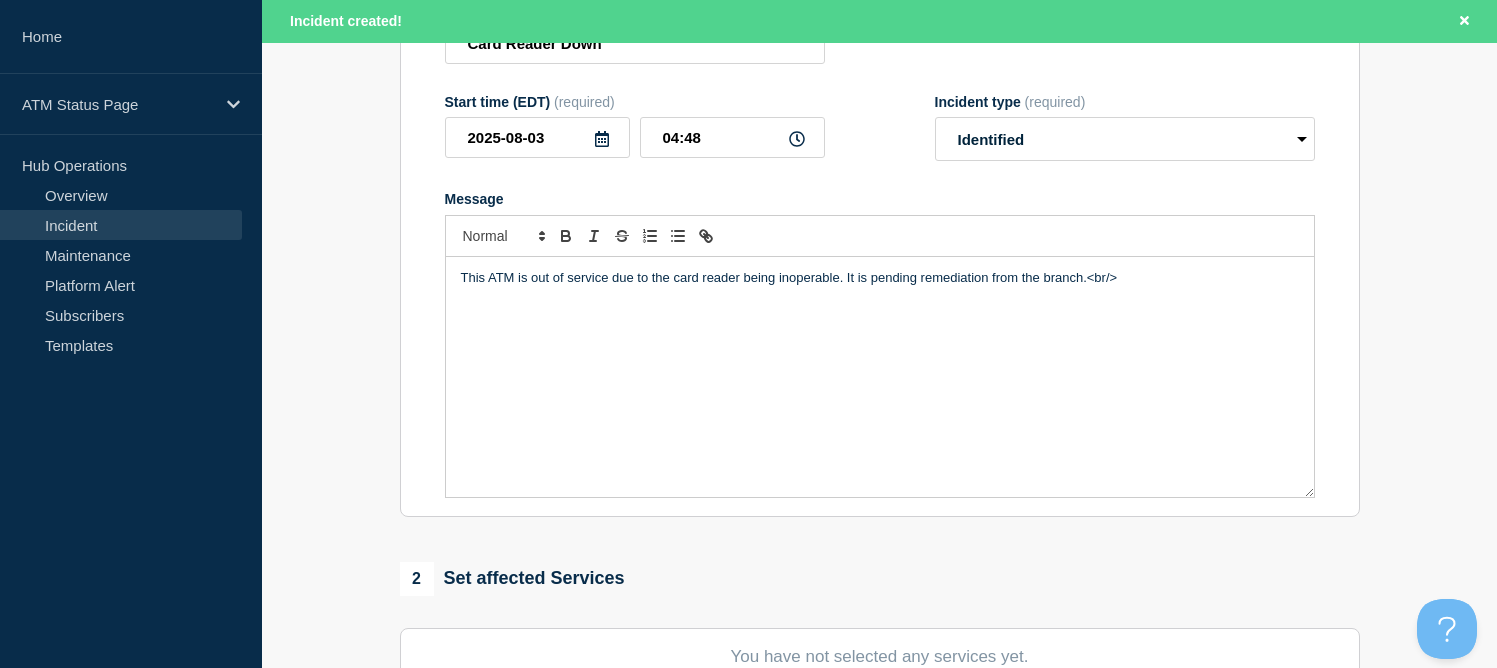 scroll, scrollTop: 600, scrollLeft: 0, axis: vertical 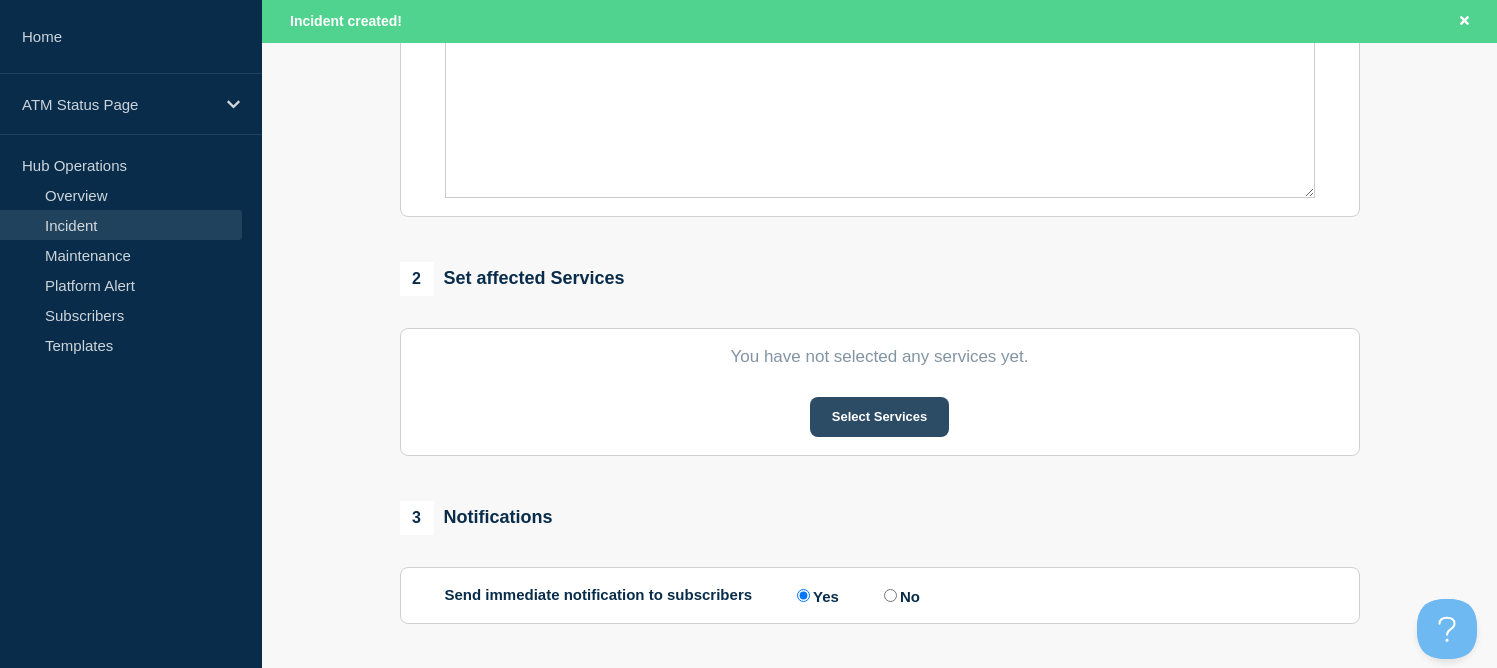 click on "Select Services" at bounding box center [879, 417] 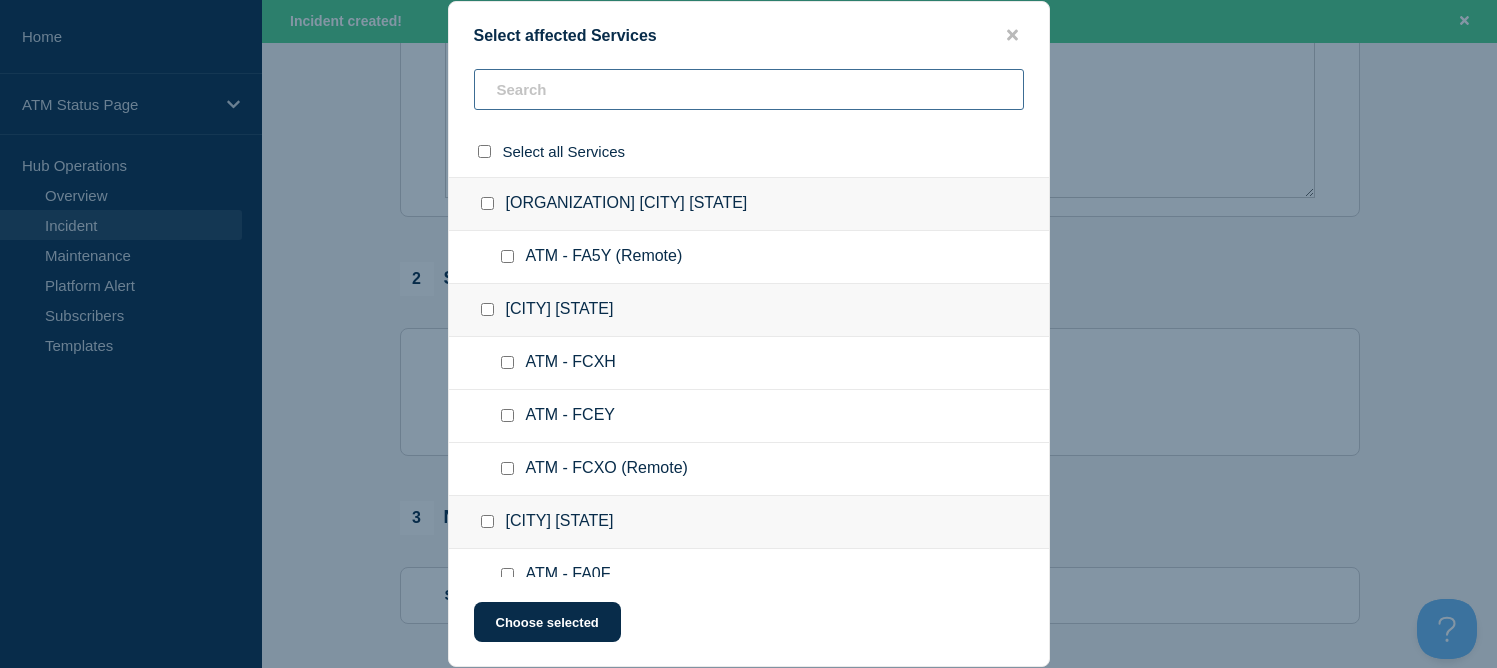 click at bounding box center [749, 89] 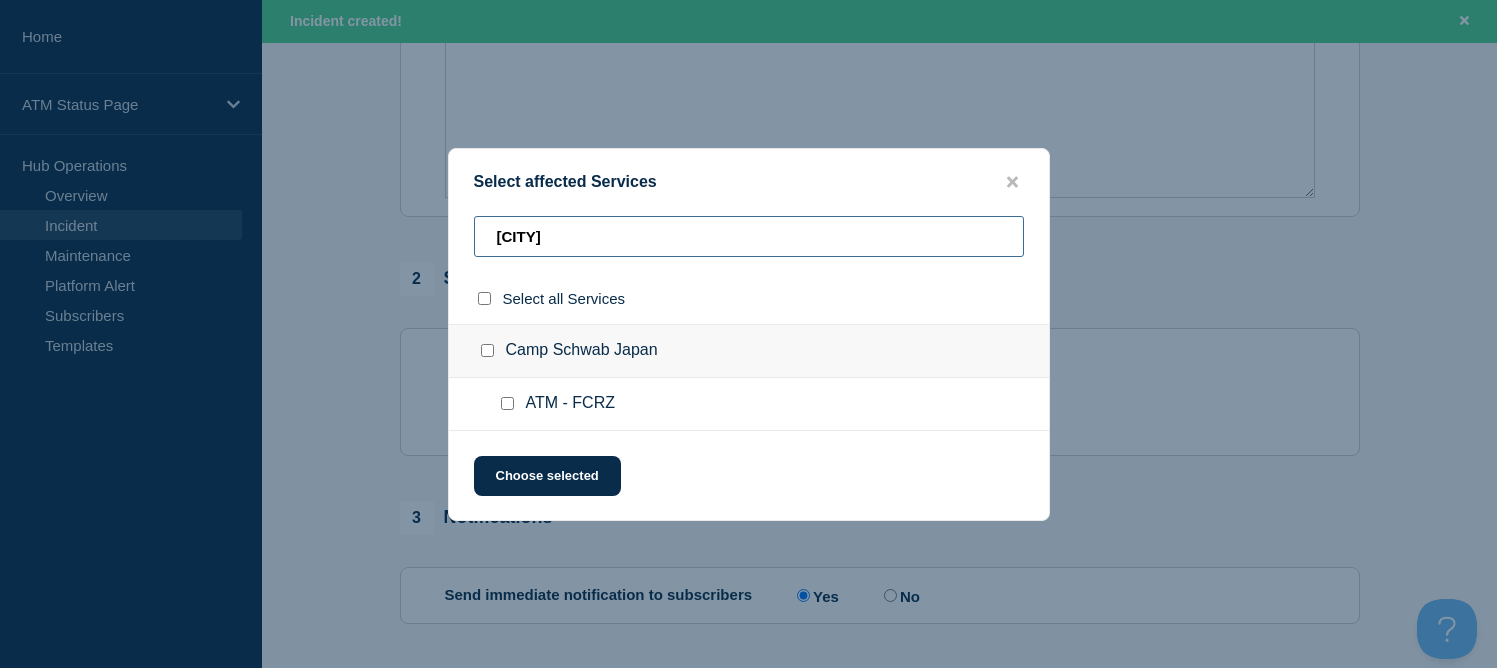 type on "[CITY]" 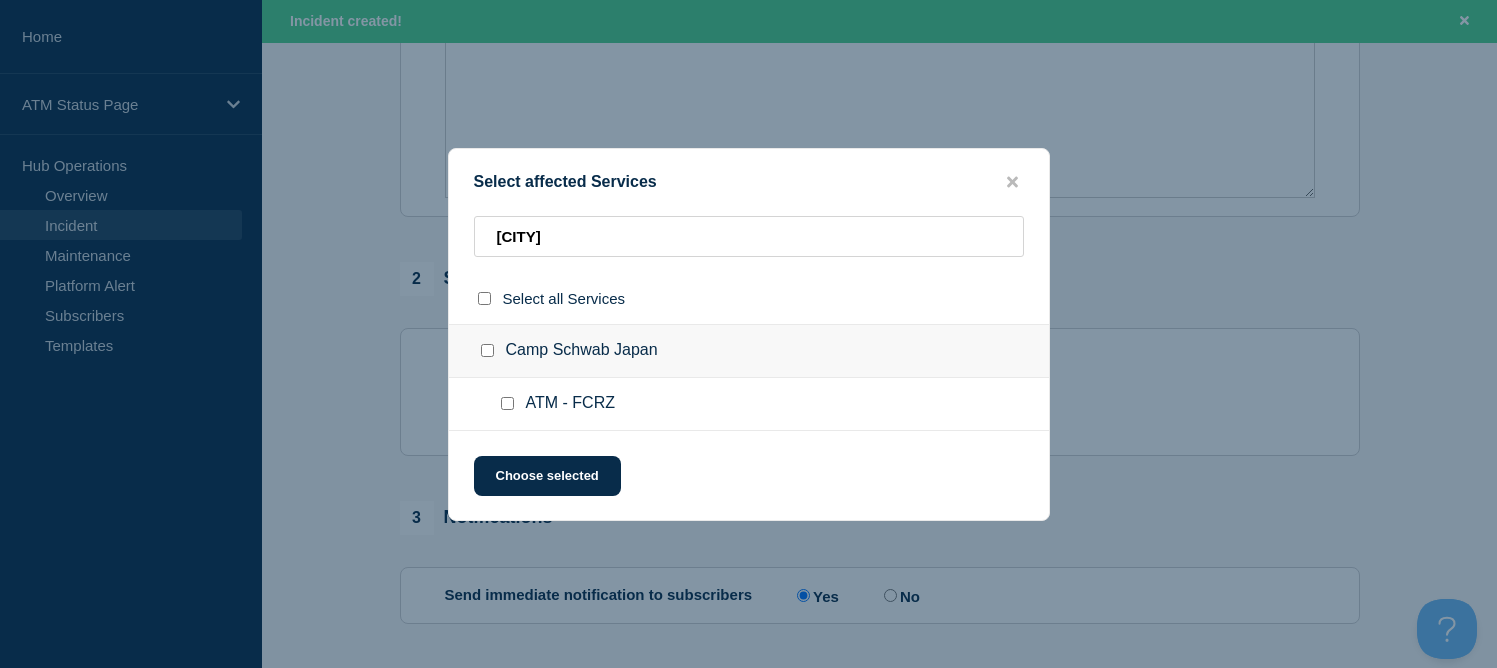 click at bounding box center (487, 350) 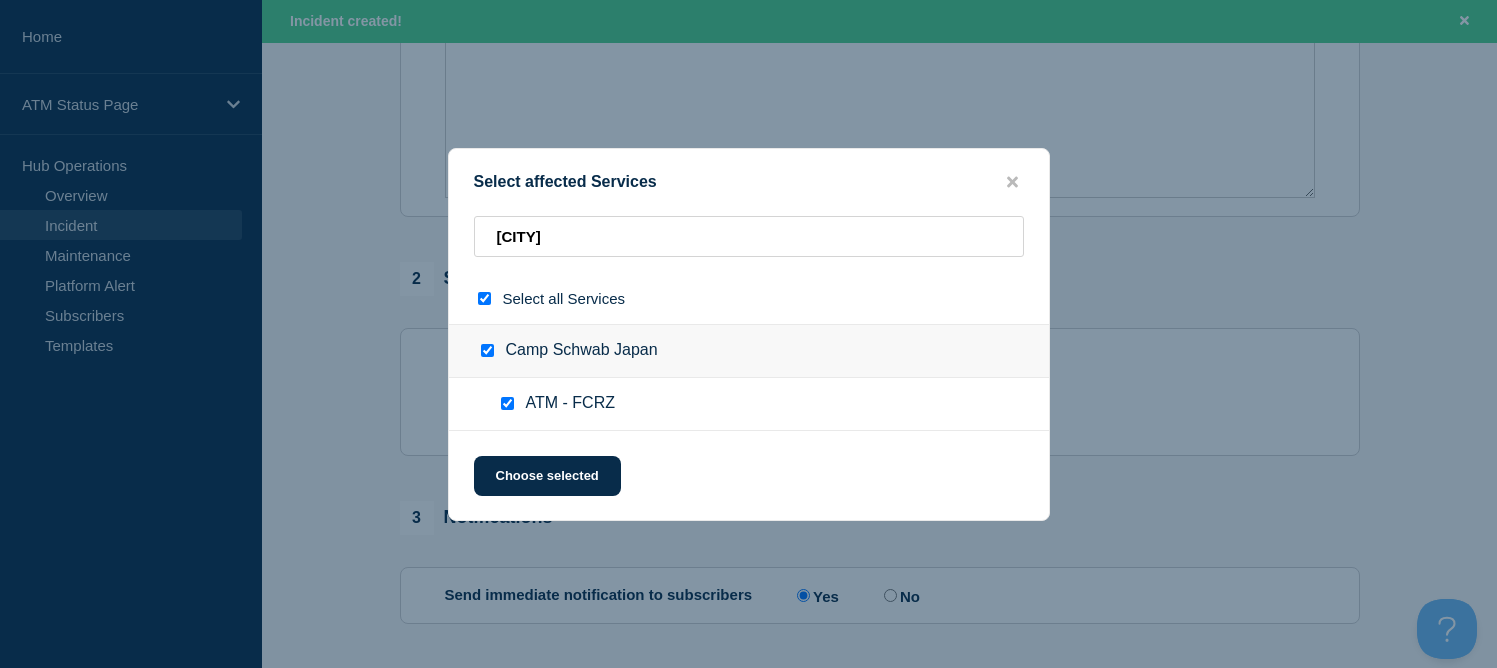 checkbox on "true" 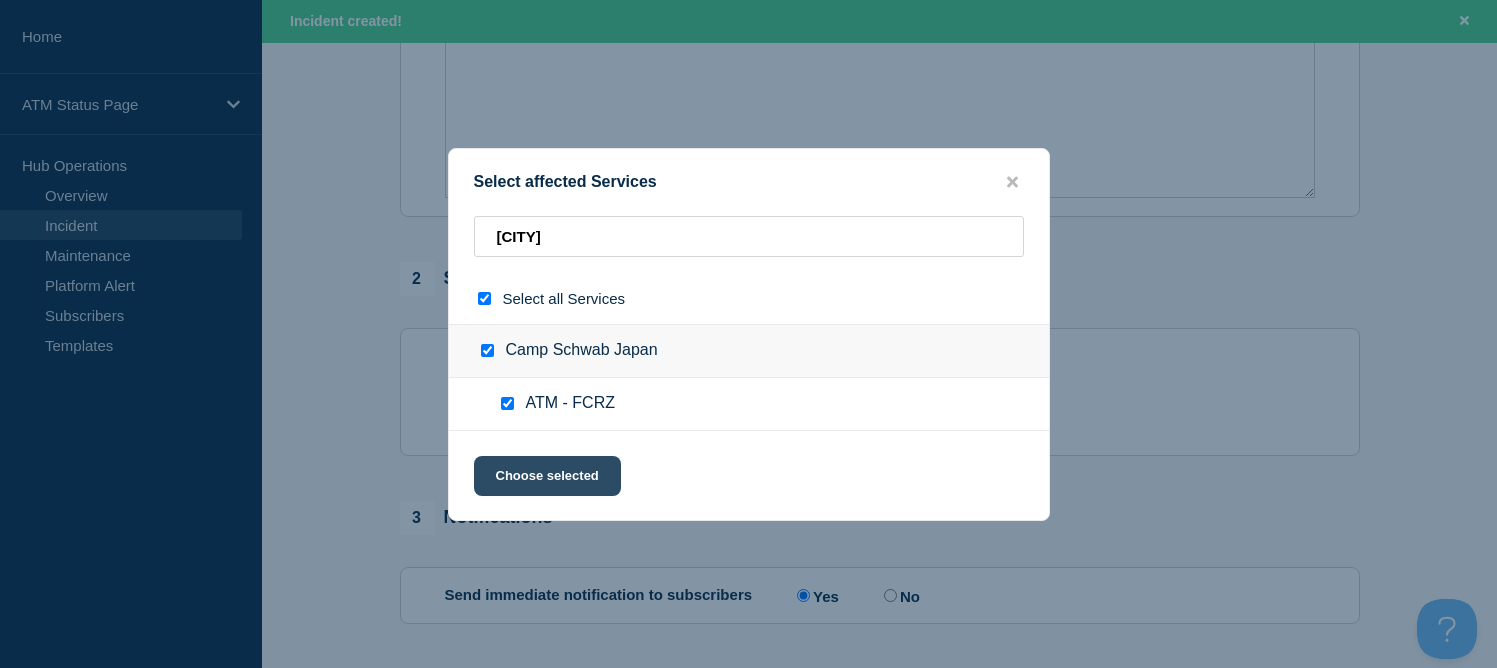 click on "Choose selected" 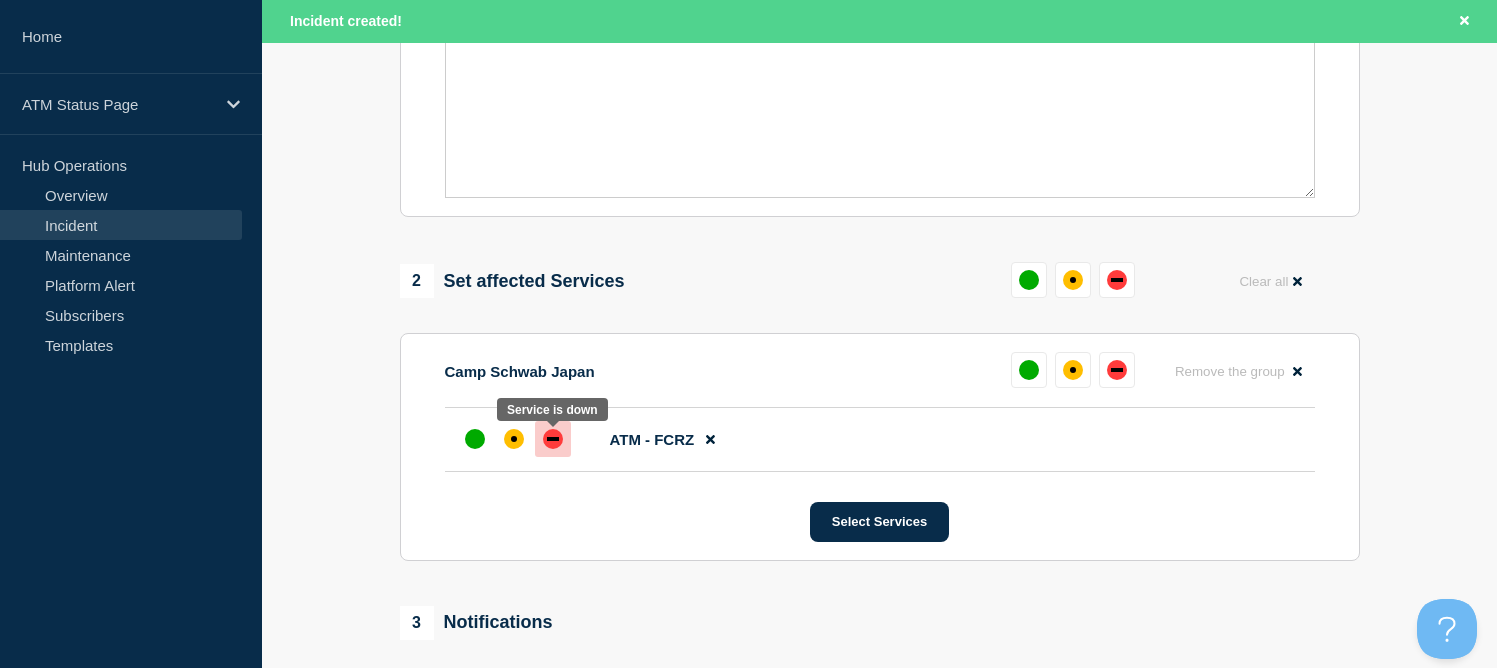 click at bounding box center (553, 439) 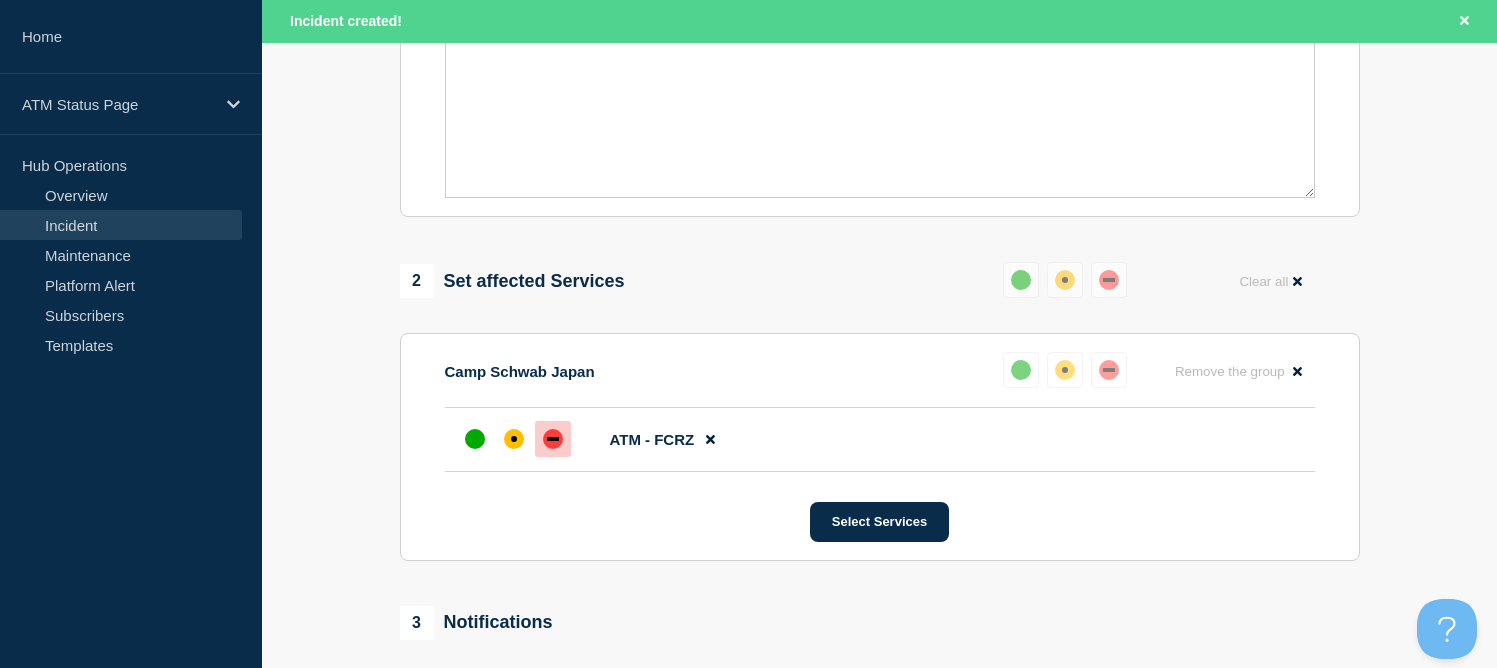 scroll, scrollTop: 881, scrollLeft: 0, axis: vertical 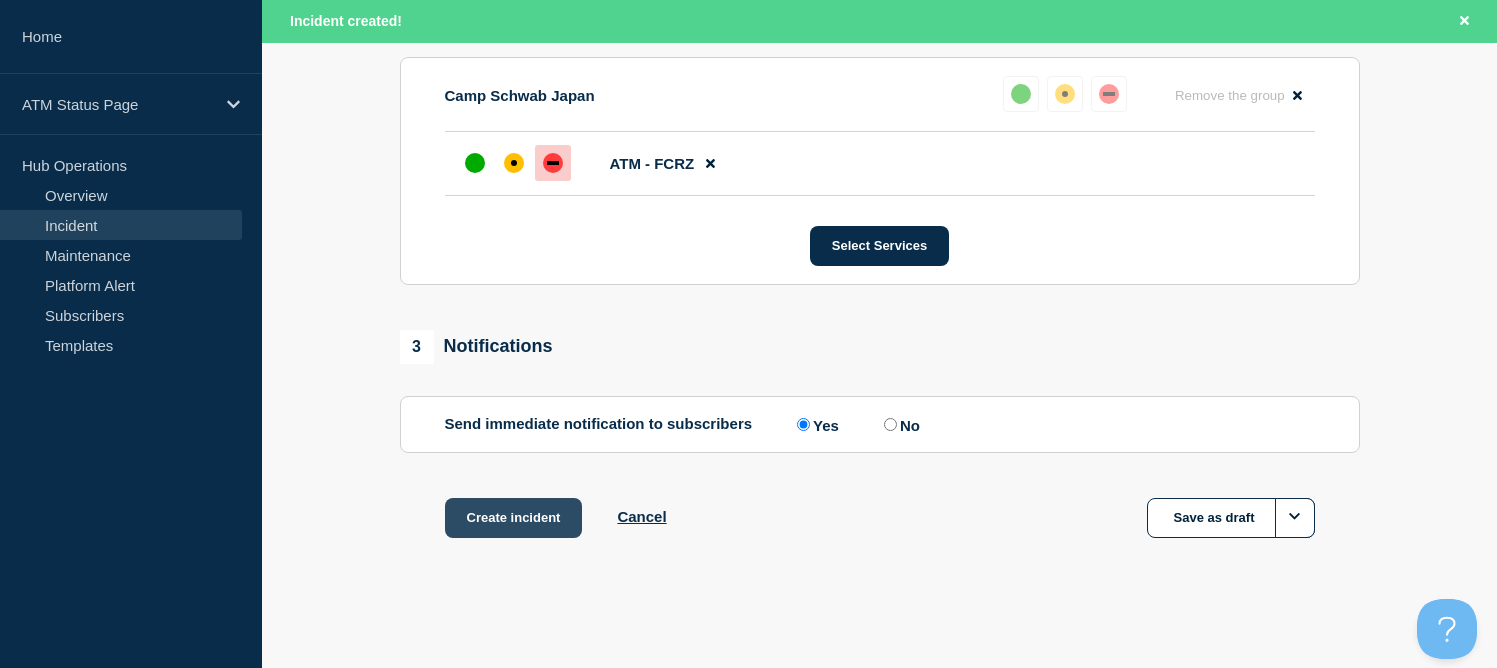 click on "Create incident" at bounding box center [514, 518] 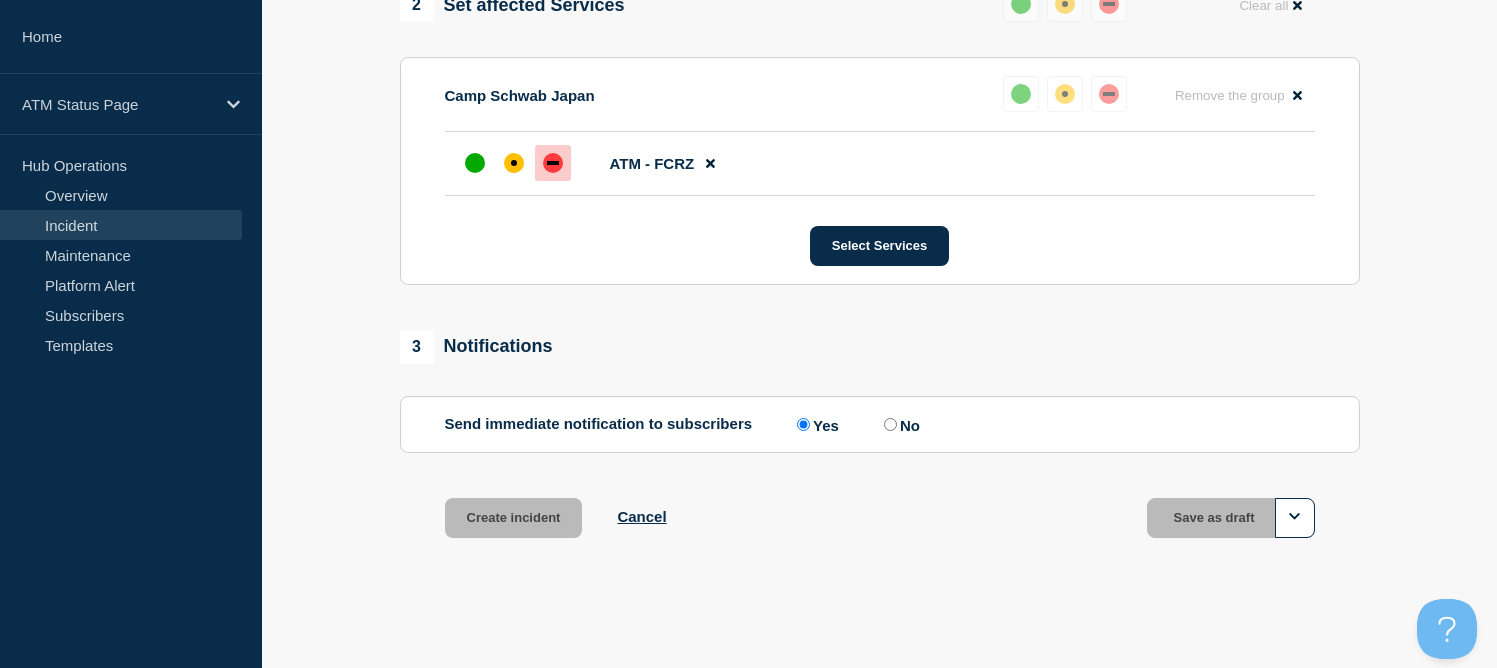 scroll, scrollTop: 838, scrollLeft: 0, axis: vertical 